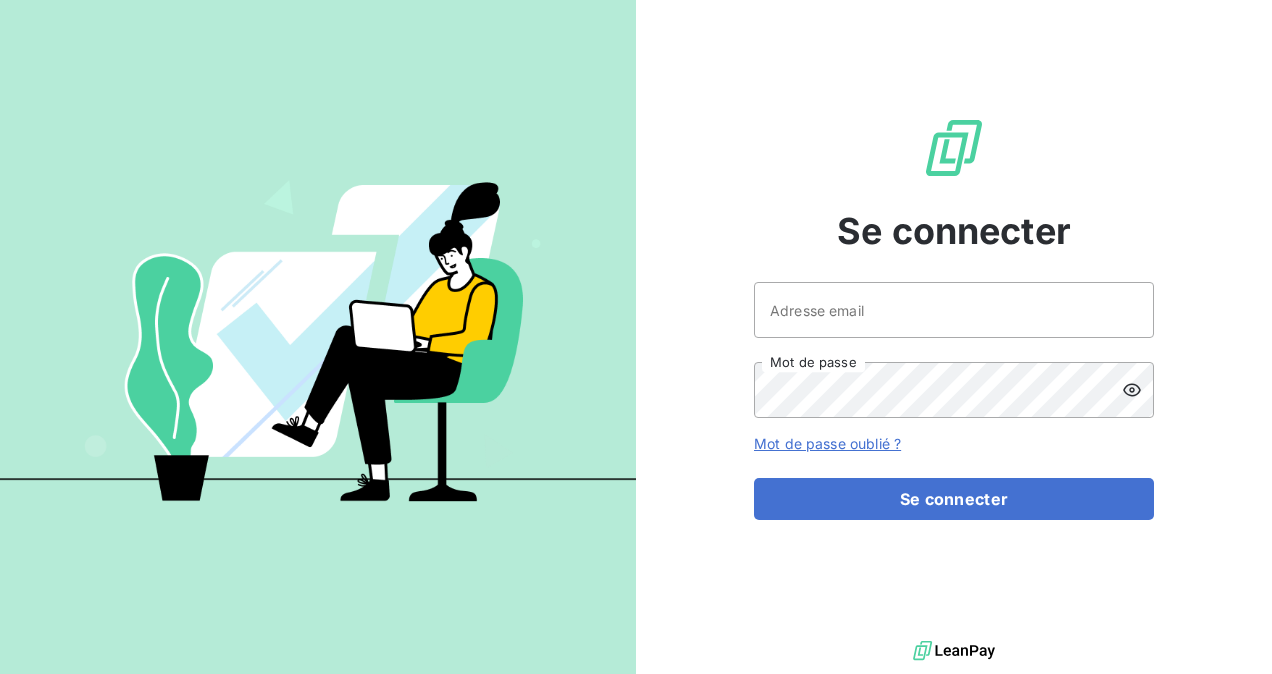scroll, scrollTop: 0, scrollLeft: 0, axis: both 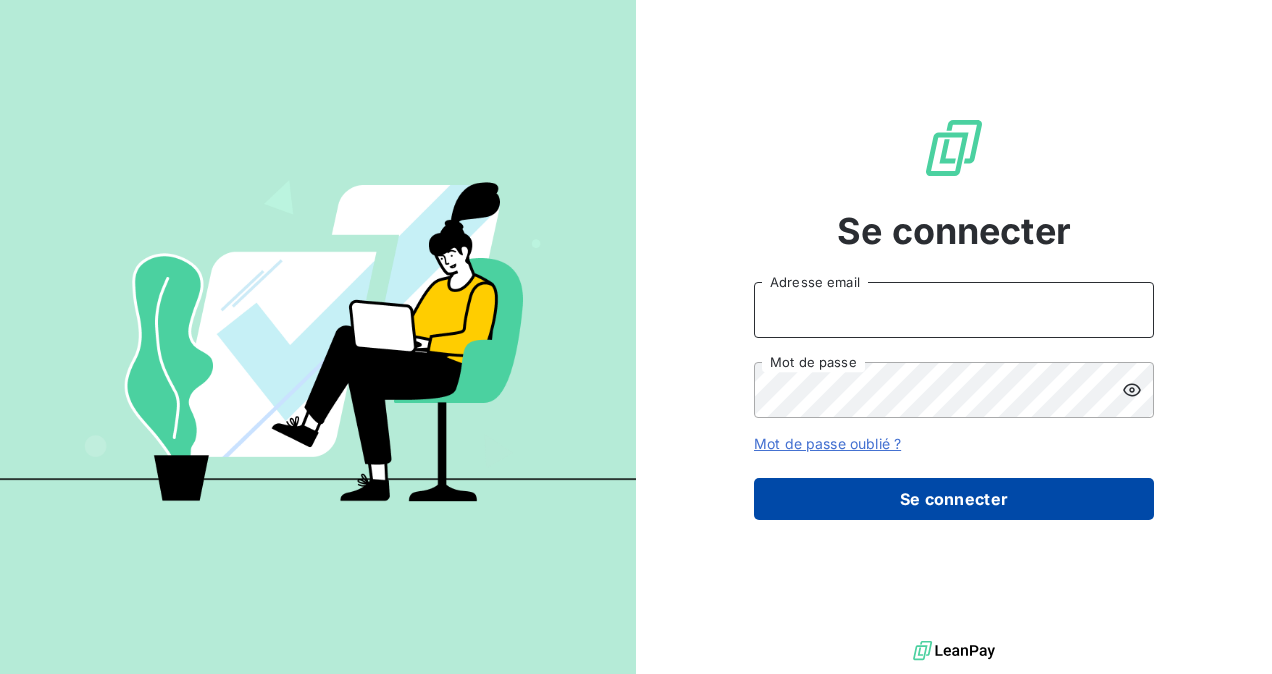type on "[EMAIL_ADDRESS][DOMAIN_NAME]" 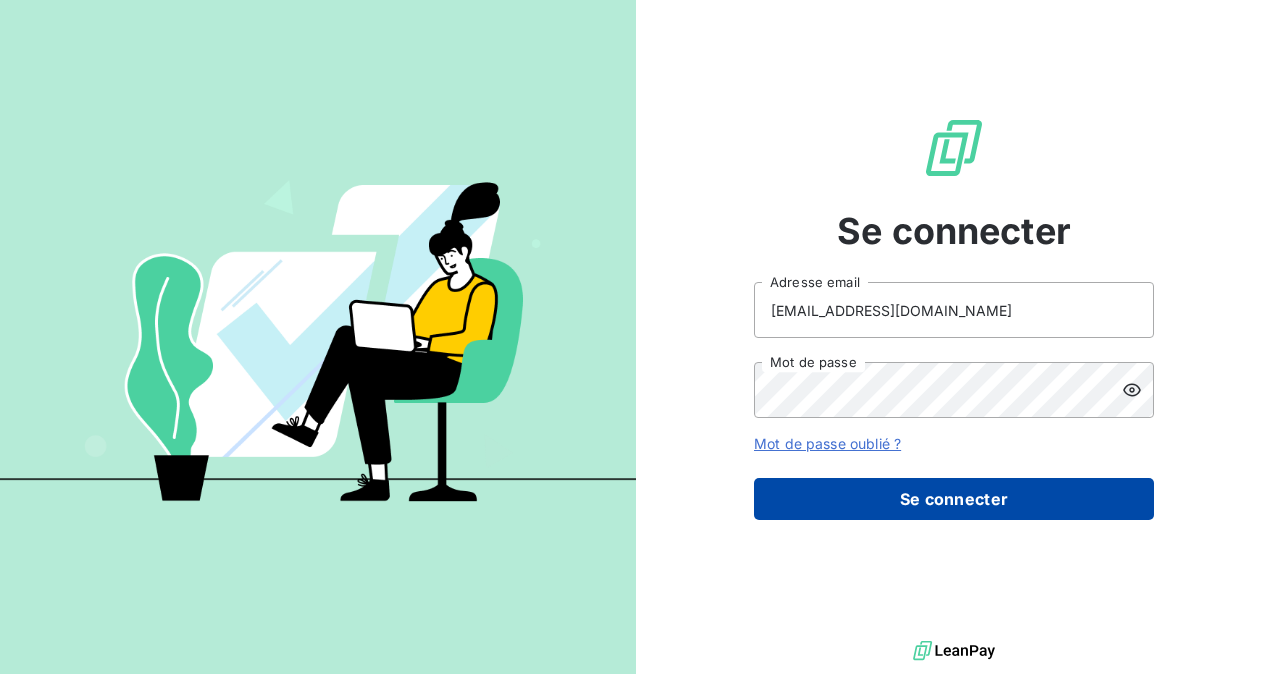click on "Se connecter" at bounding box center [954, 499] 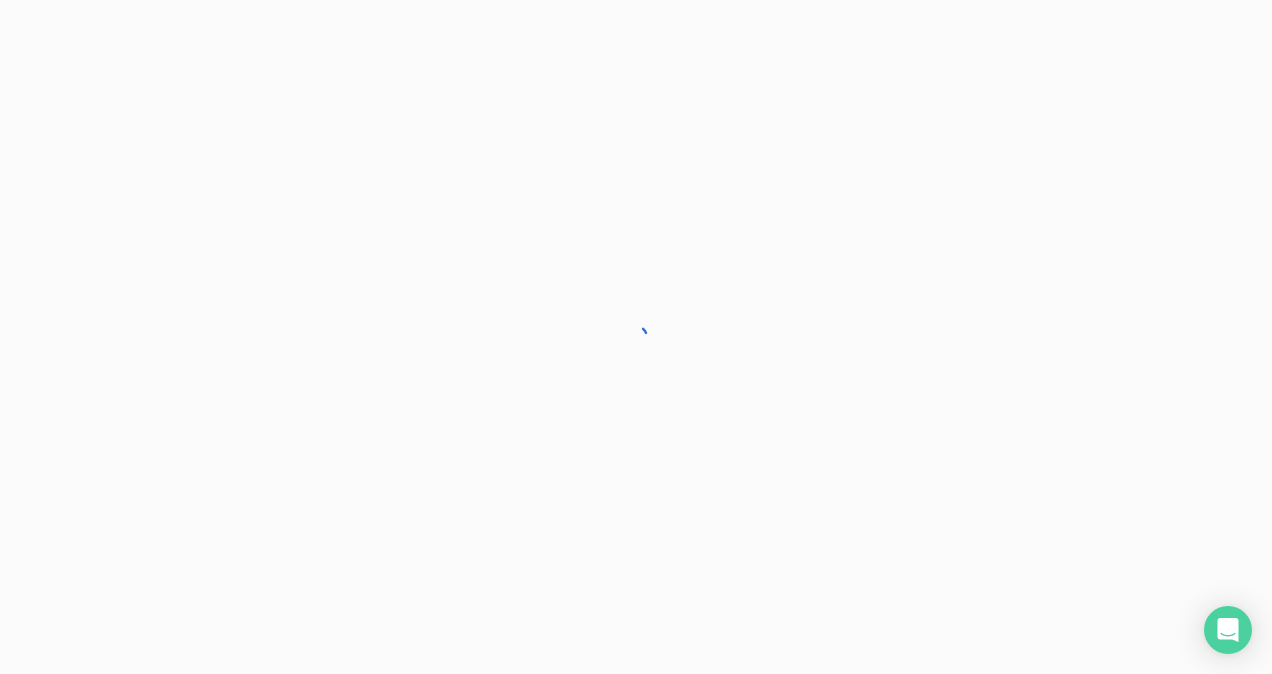 scroll, scrollTop: 0, scrollLeft: 0, axis: both 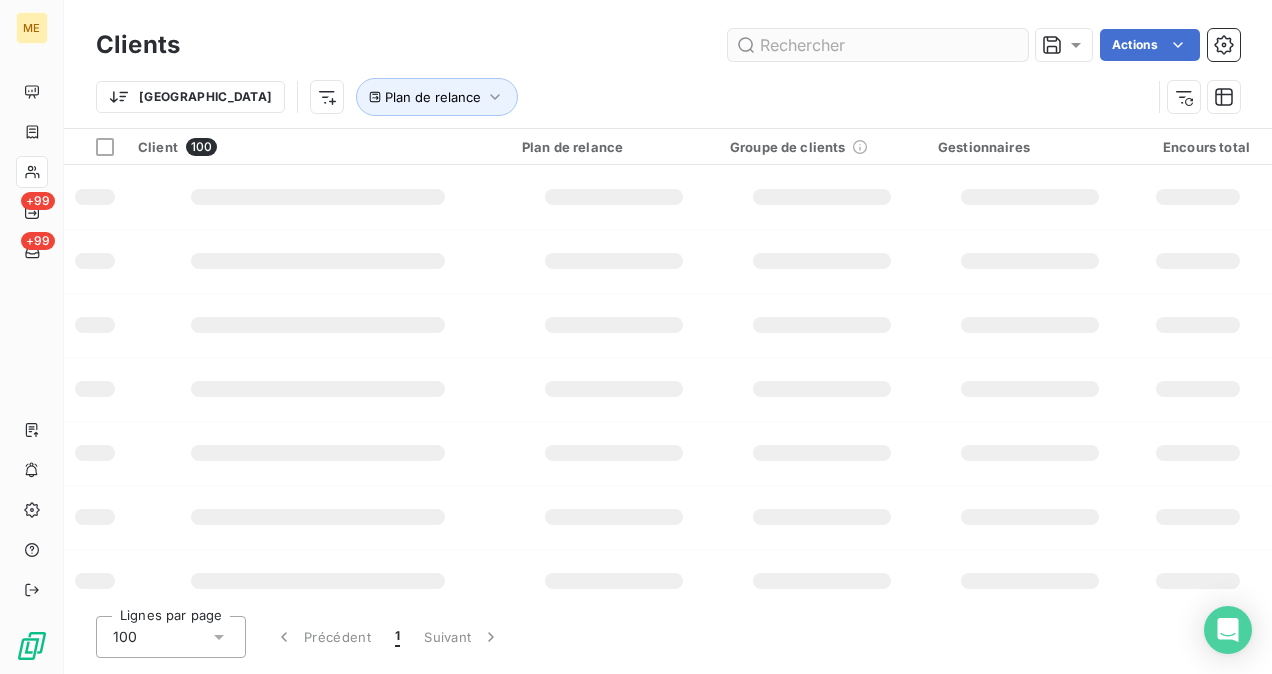 click at bounding box center [878, 45] 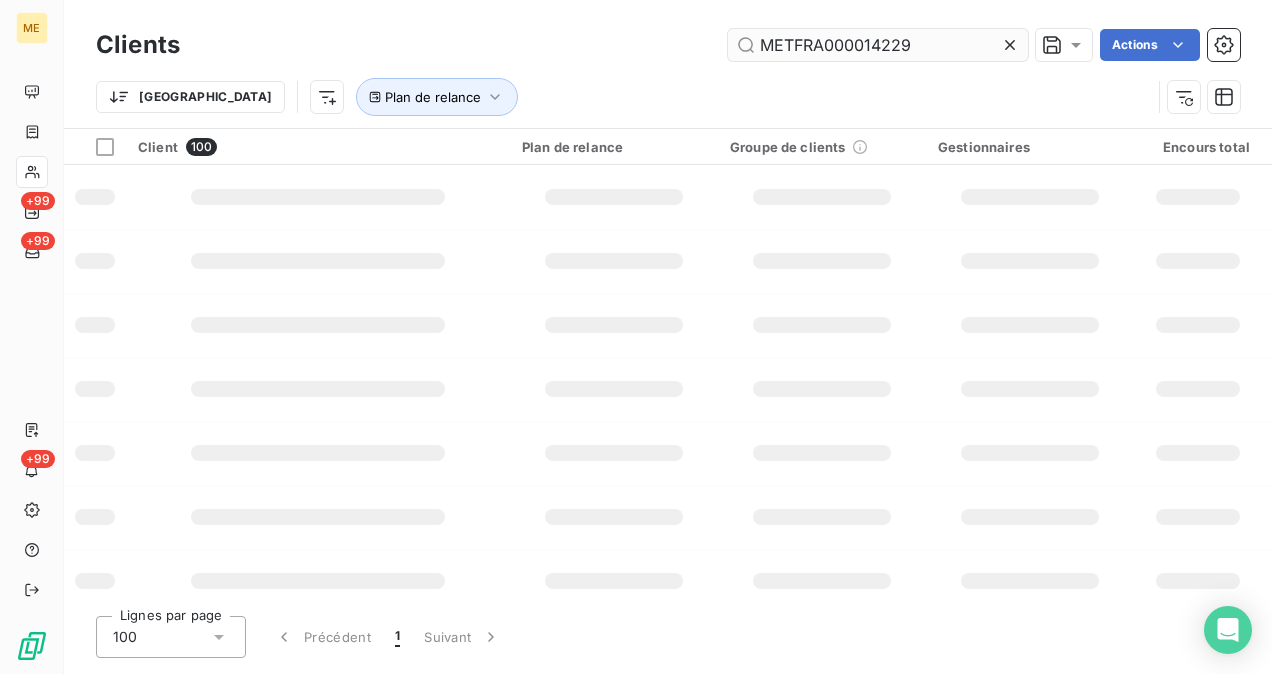 type on "METFRA000014229" 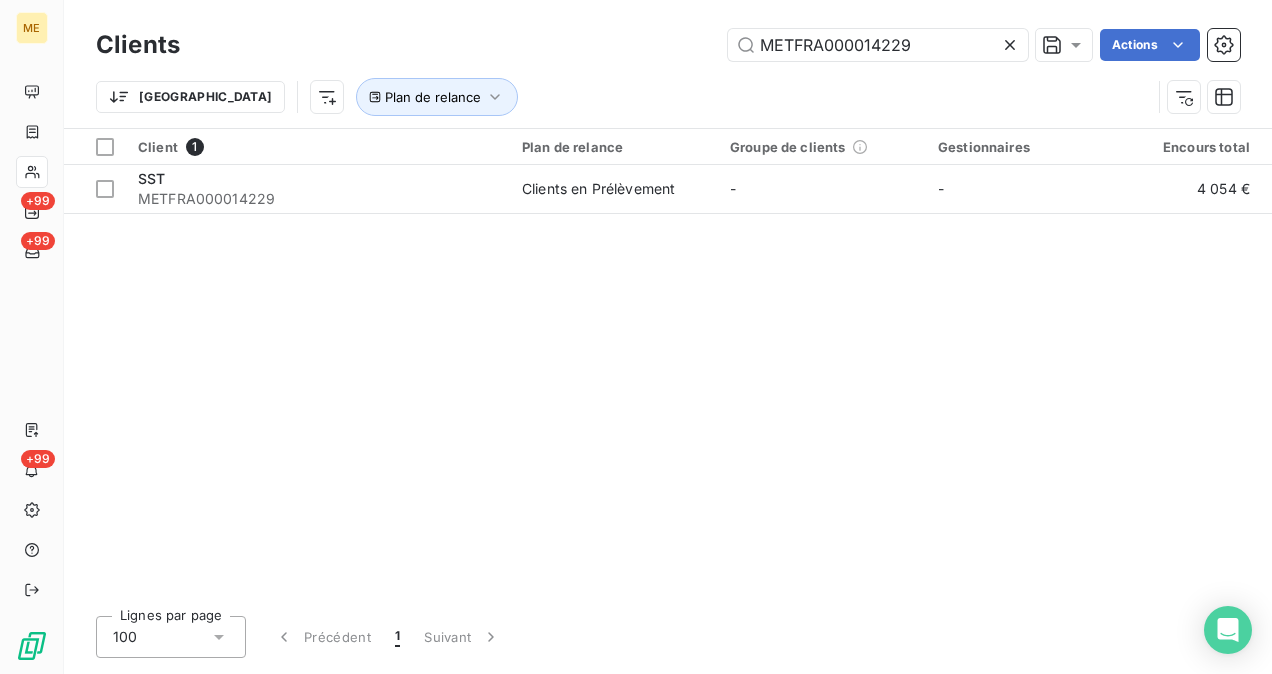 click on "Client 1 Plan de relance Groupe de clients Gestionnaires Encours total Non-échu Échu Score Avis de crédit Limite d’encours Délai moyen de paiement SST METFRA000014229 Clients en Prélèvement - - 4 054 € 4 054 € 0 € - - -" at bounding box center [668, 364] 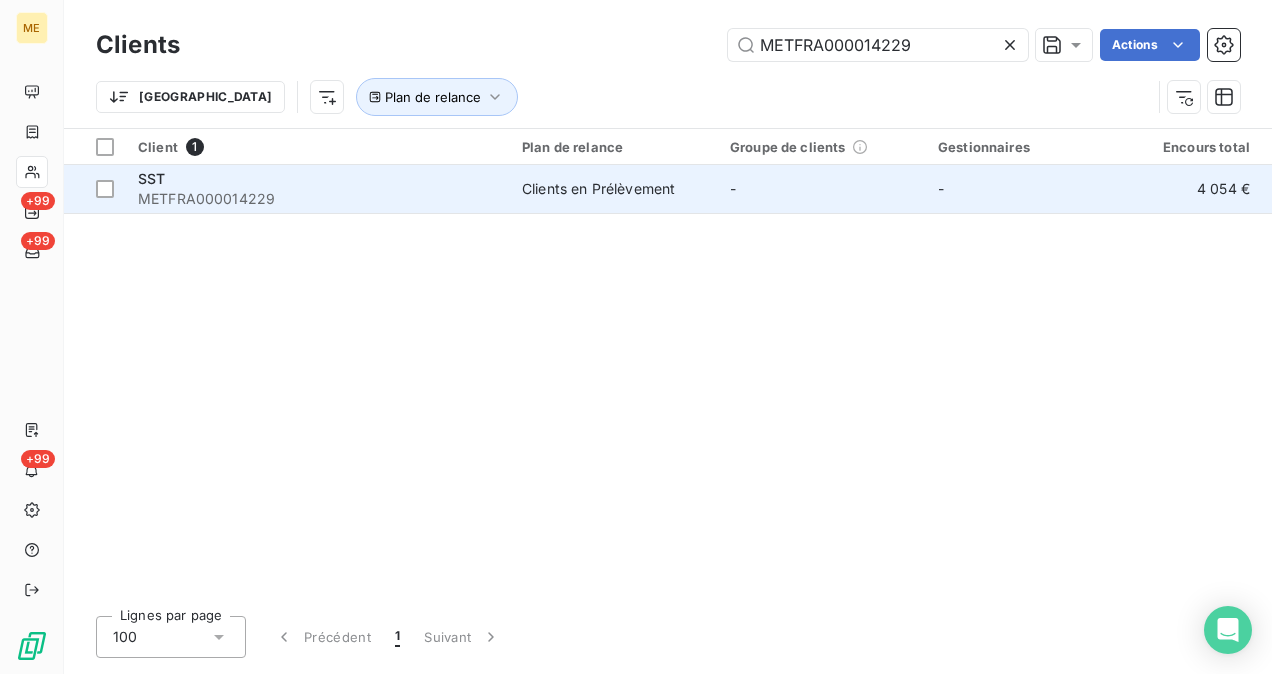 click on "METFRA000014229" at bounding box center [318, 199] 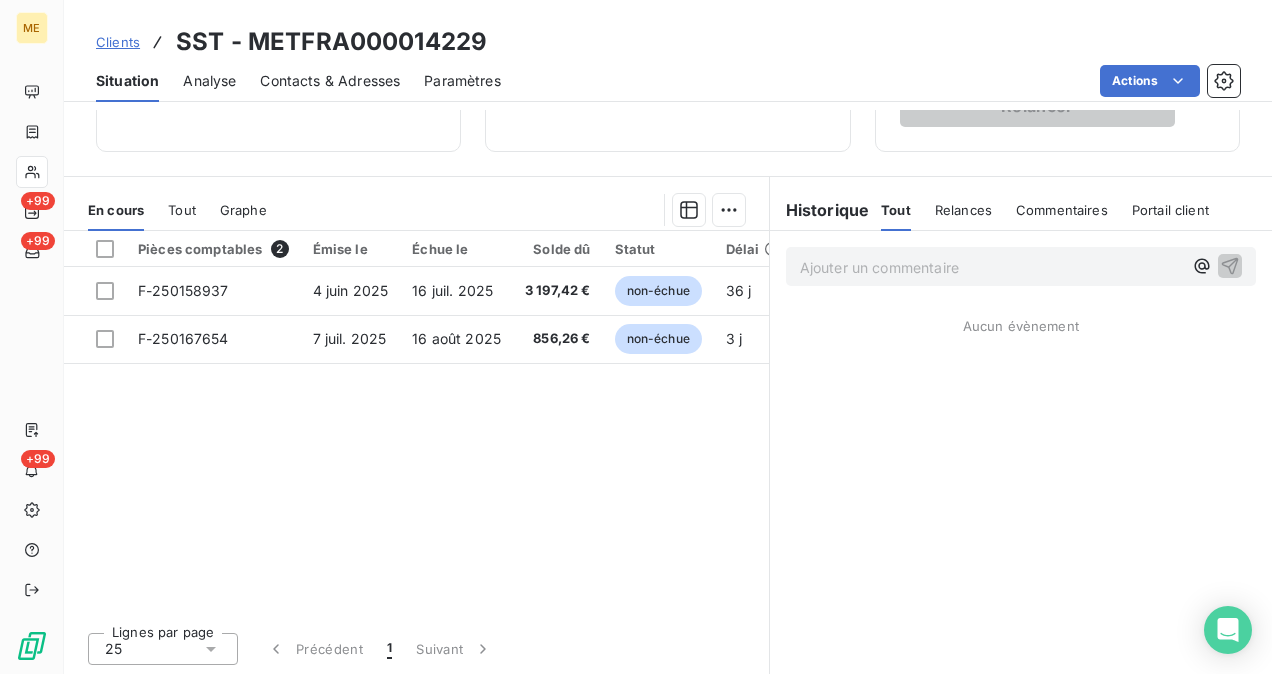scroll, scrollTop: 396, scrollLeft: 0, axis: vertical 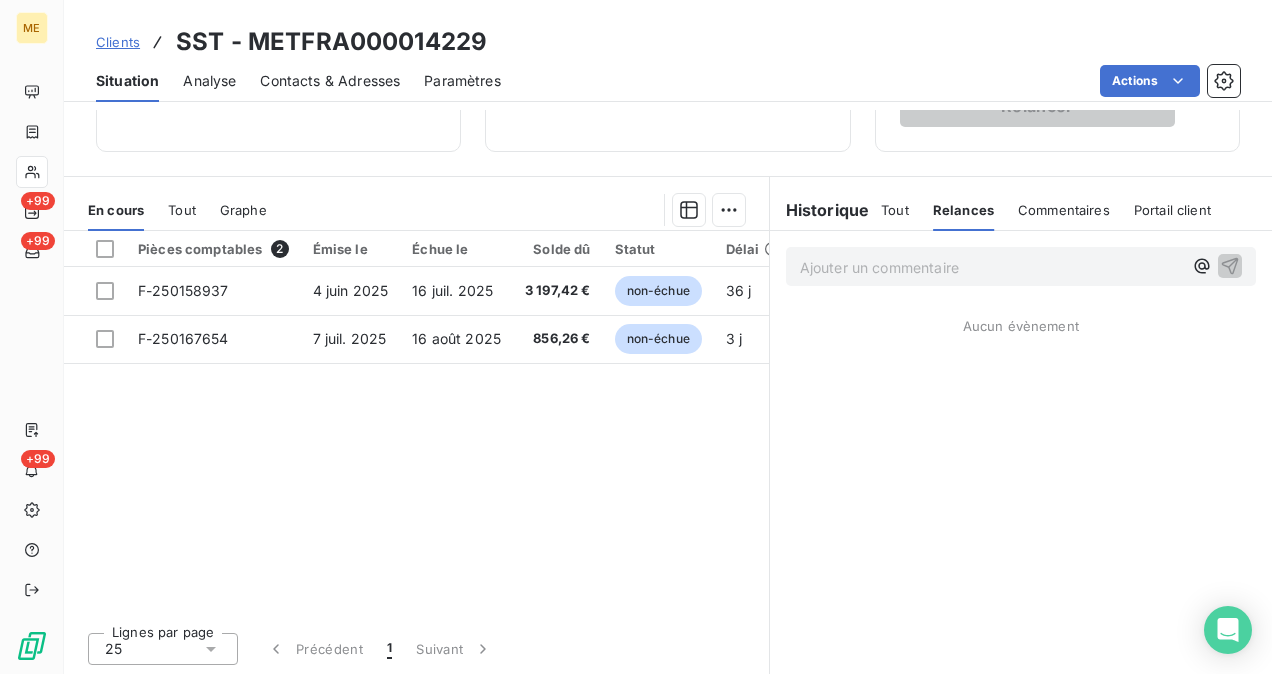 click on "Tout" at bounding box center (895, 210) 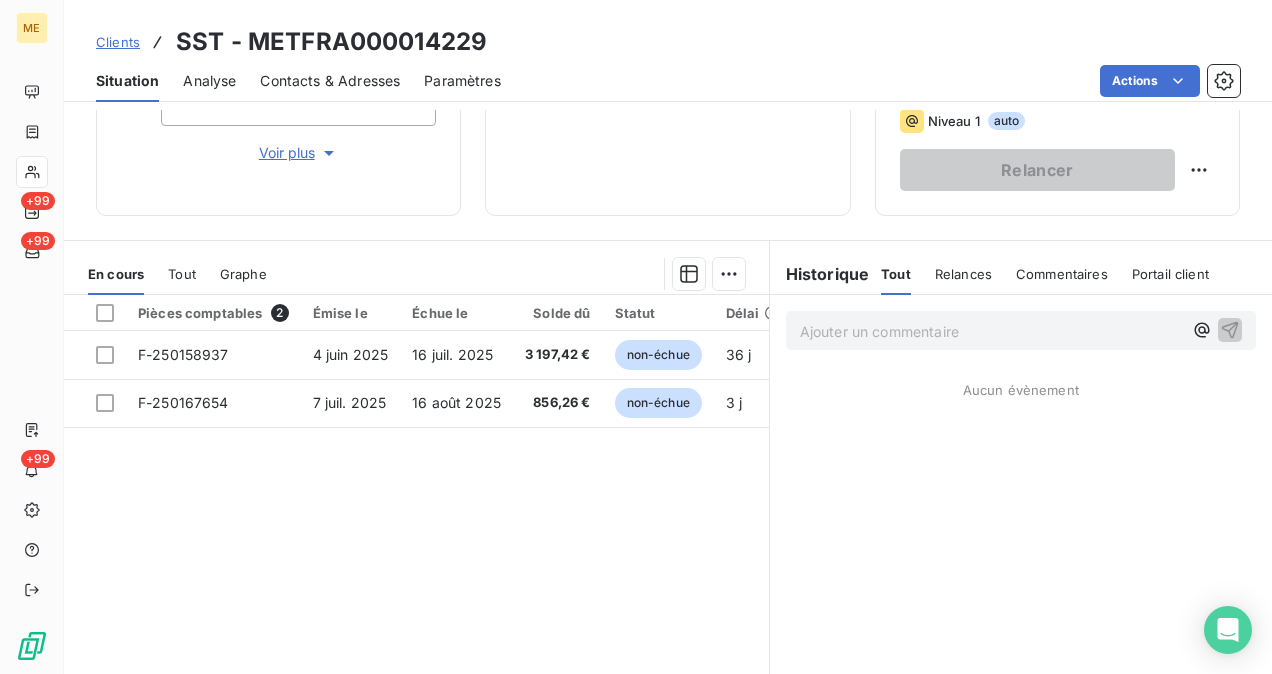 scroll, scrollTop: 0, scrollLeft: 0, axis: both 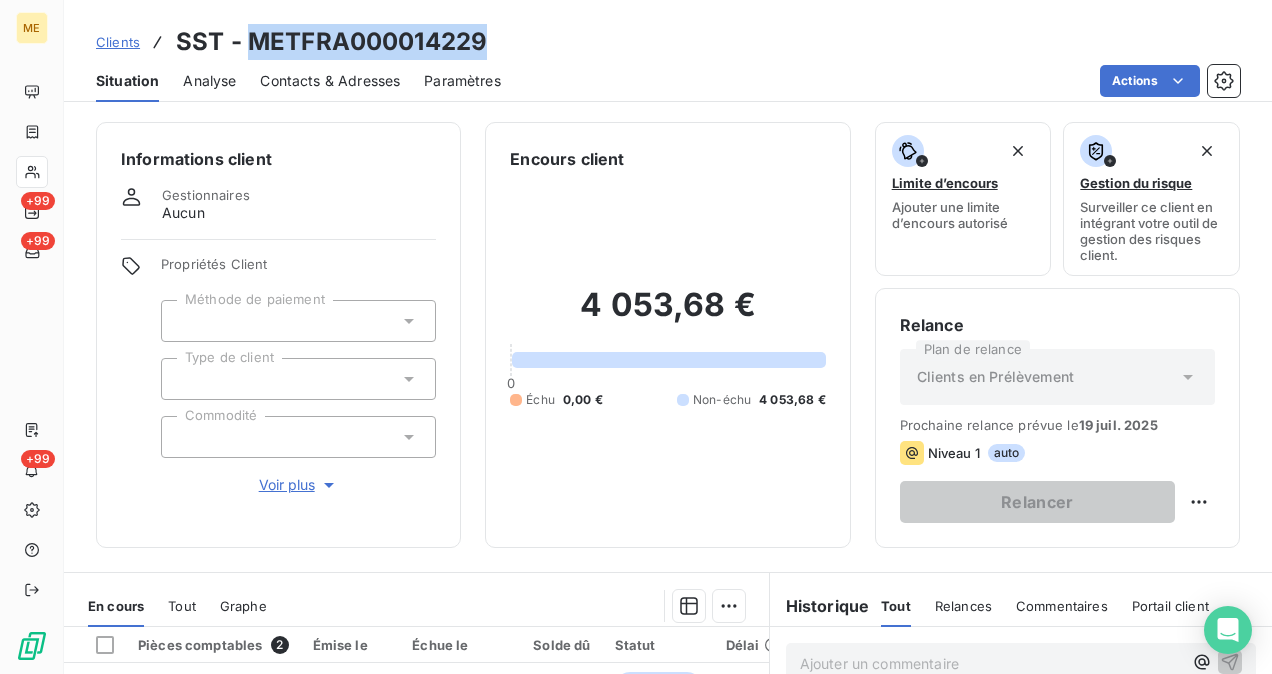 drag, startPoint x: 495, startPoint y: 46, endPoint x: 248, endPoint y: 40, distance: 247.07286 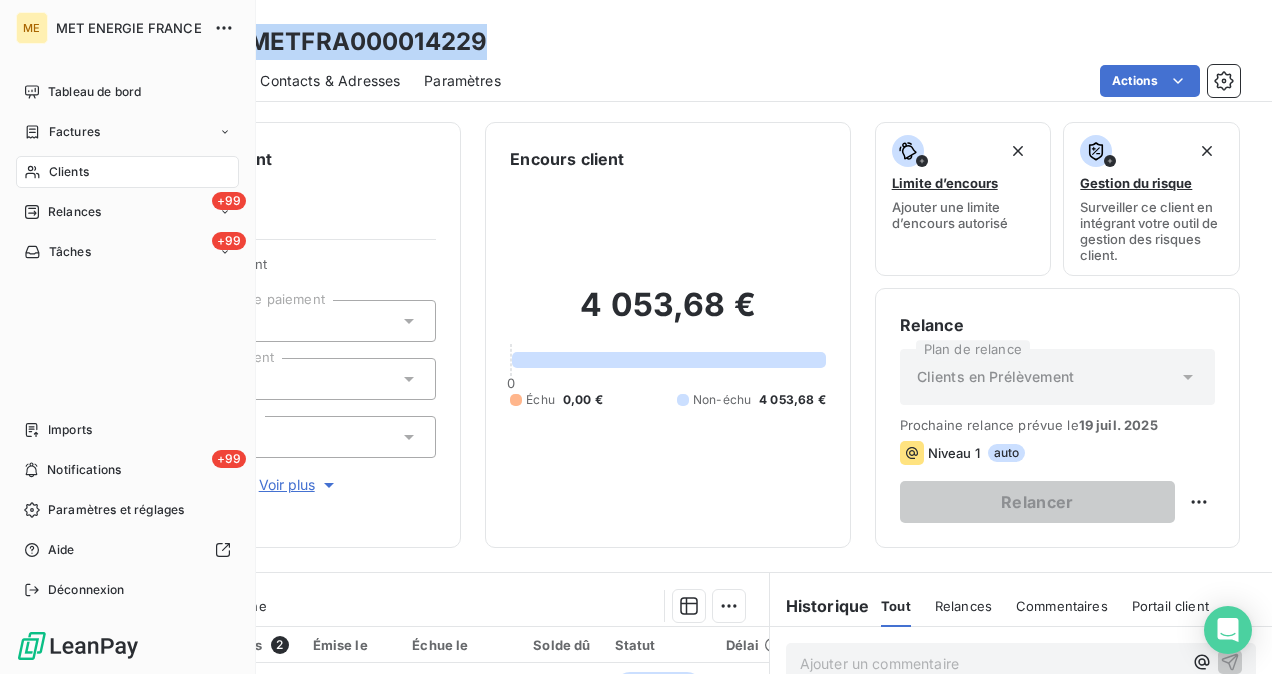 click on "Clients" at bounding box center [127, 172] 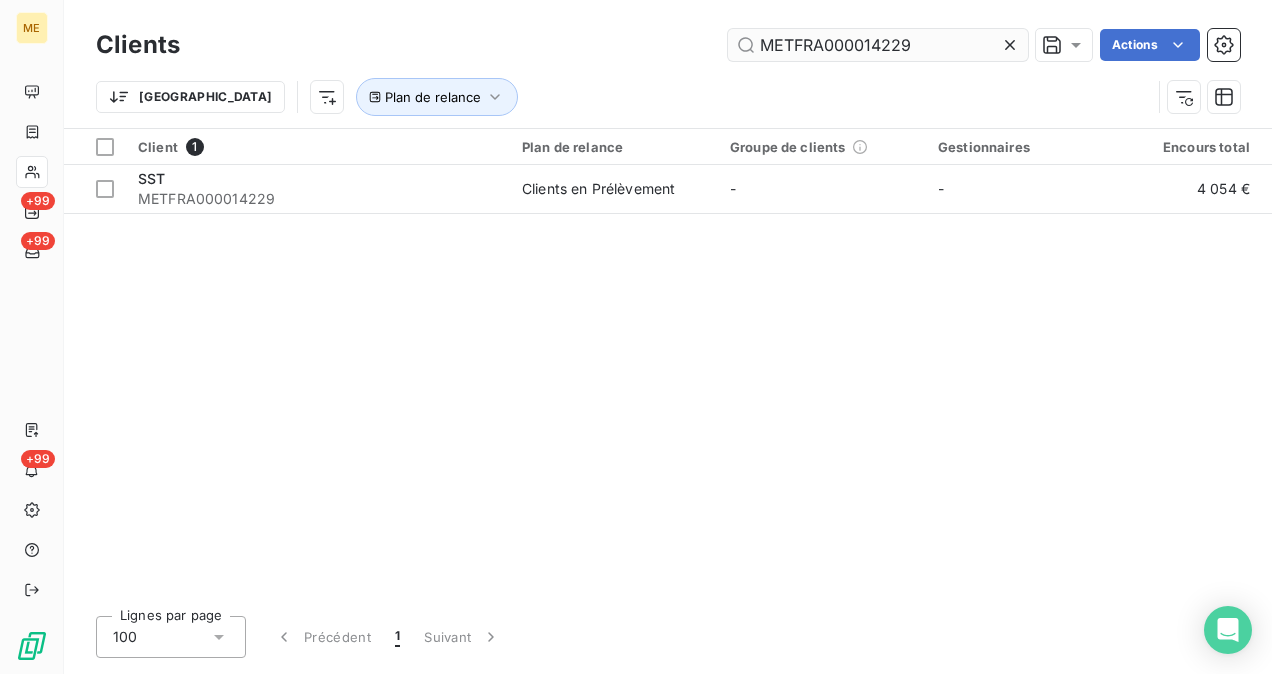 click on "METFRA000014229" at bounding box center (878, 45) 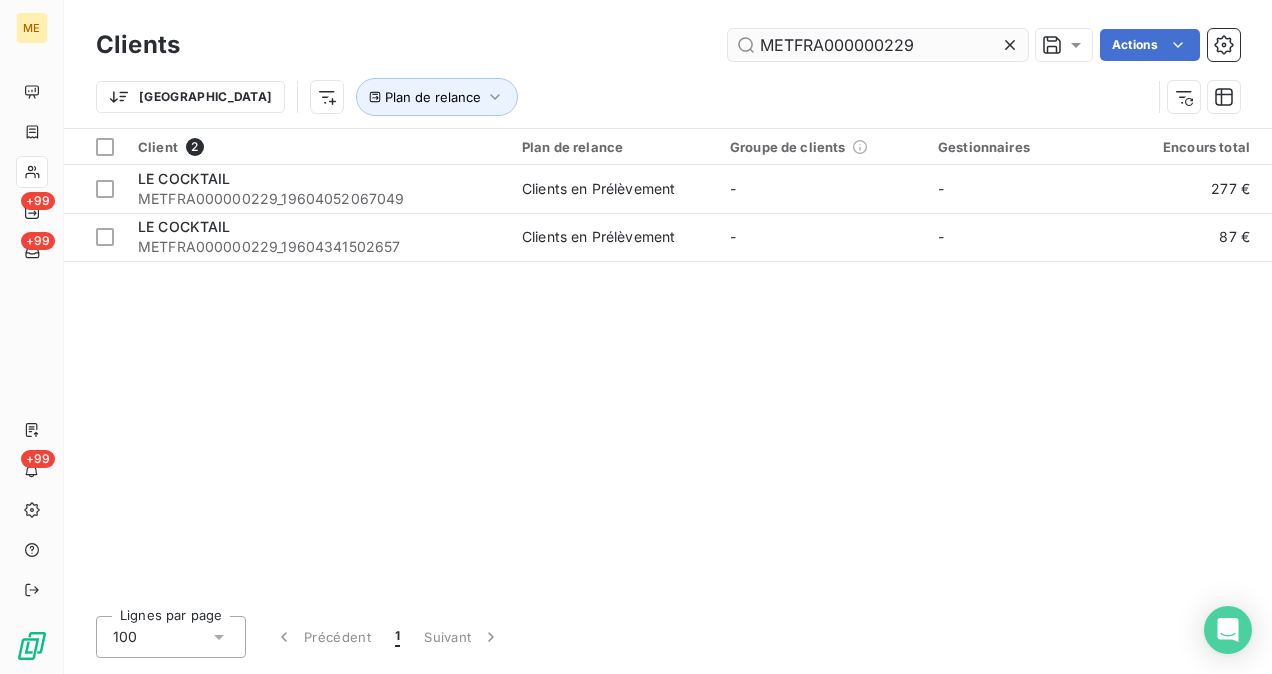 click on "METFRA000000229" at bounding box center (878, 45) 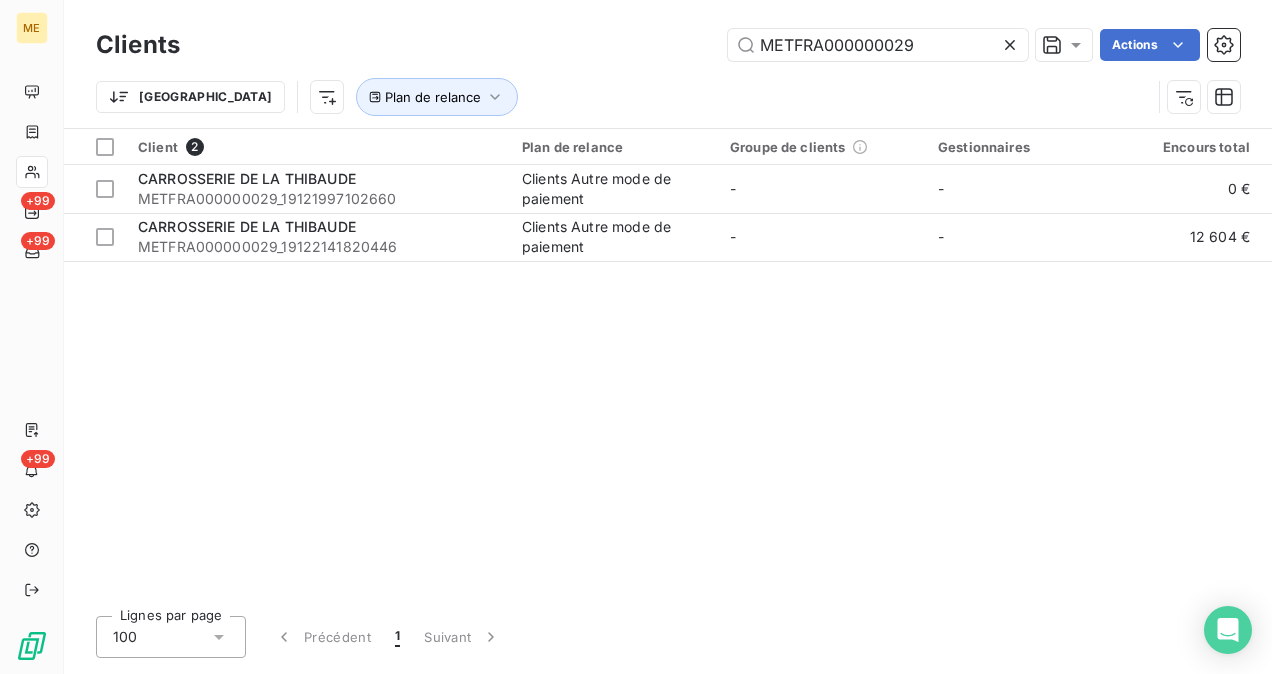 type on "METFRA000000029" 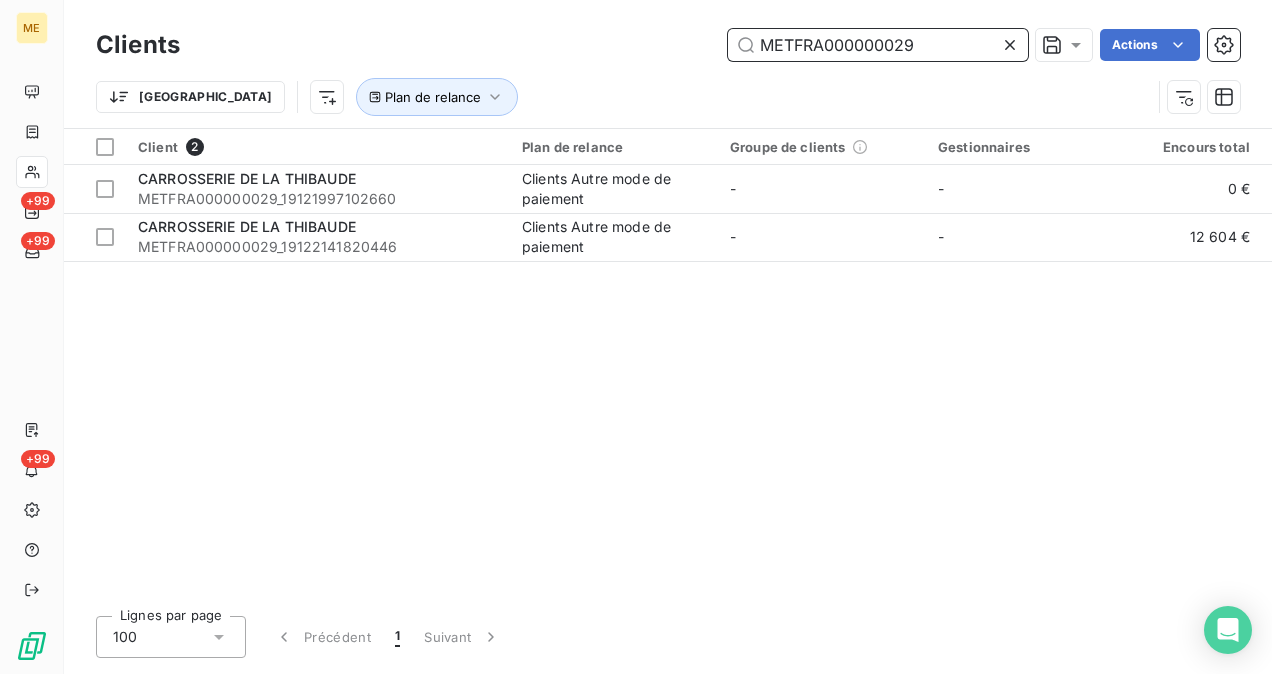drag, startPoint x: 918, startPoint y: 56, endPoint x: 736, endPoint y: 47, distance: 182.2224 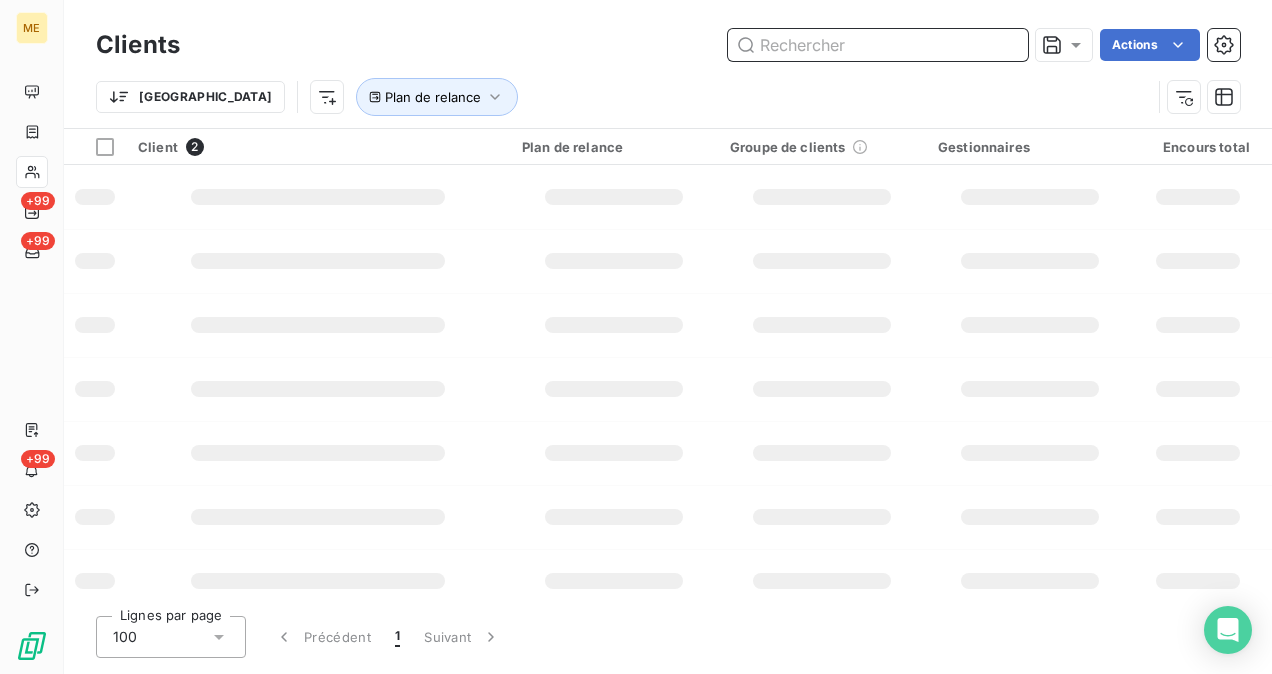 paste on "7266425394308" 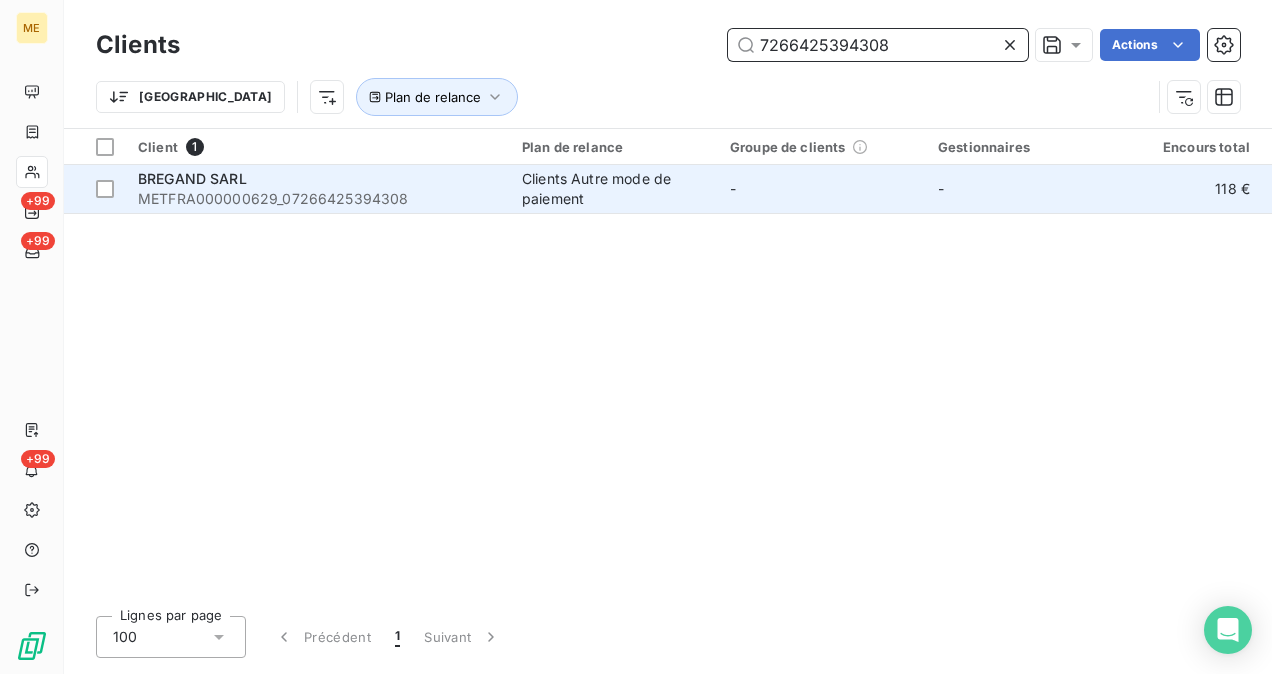 type on "7266425394308" 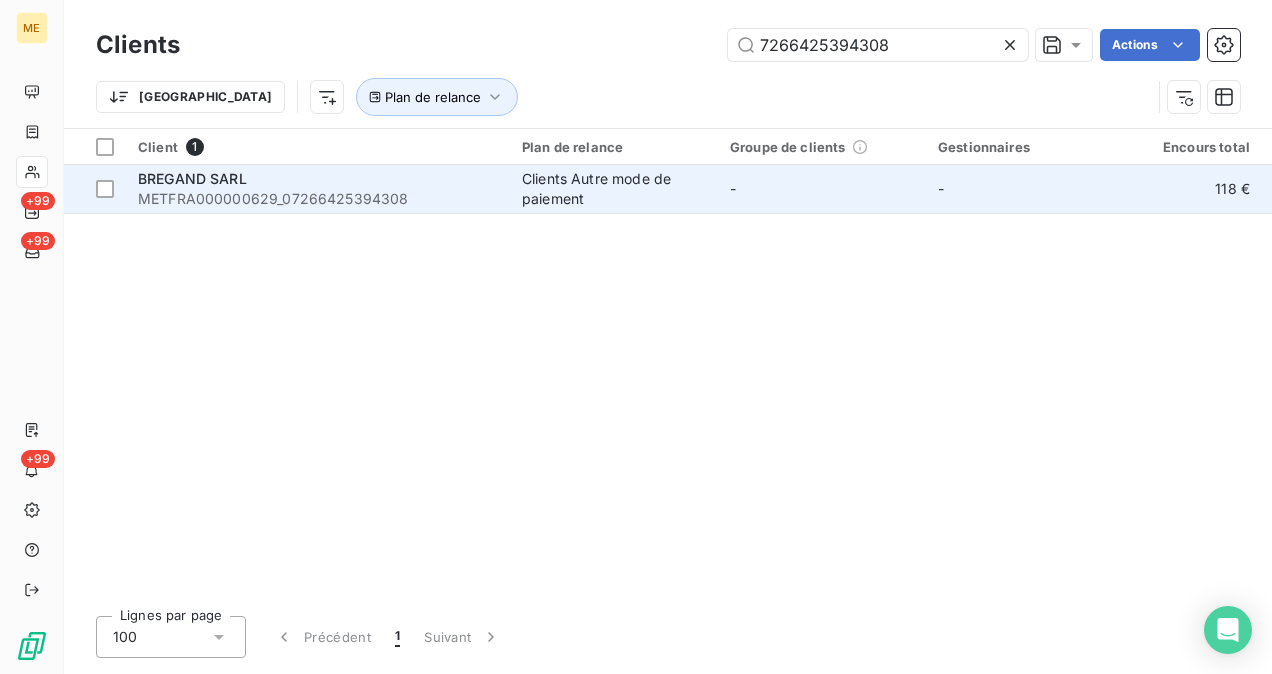 click on "METFRA000000629_07266425394308" at bounding box center [318, 199] 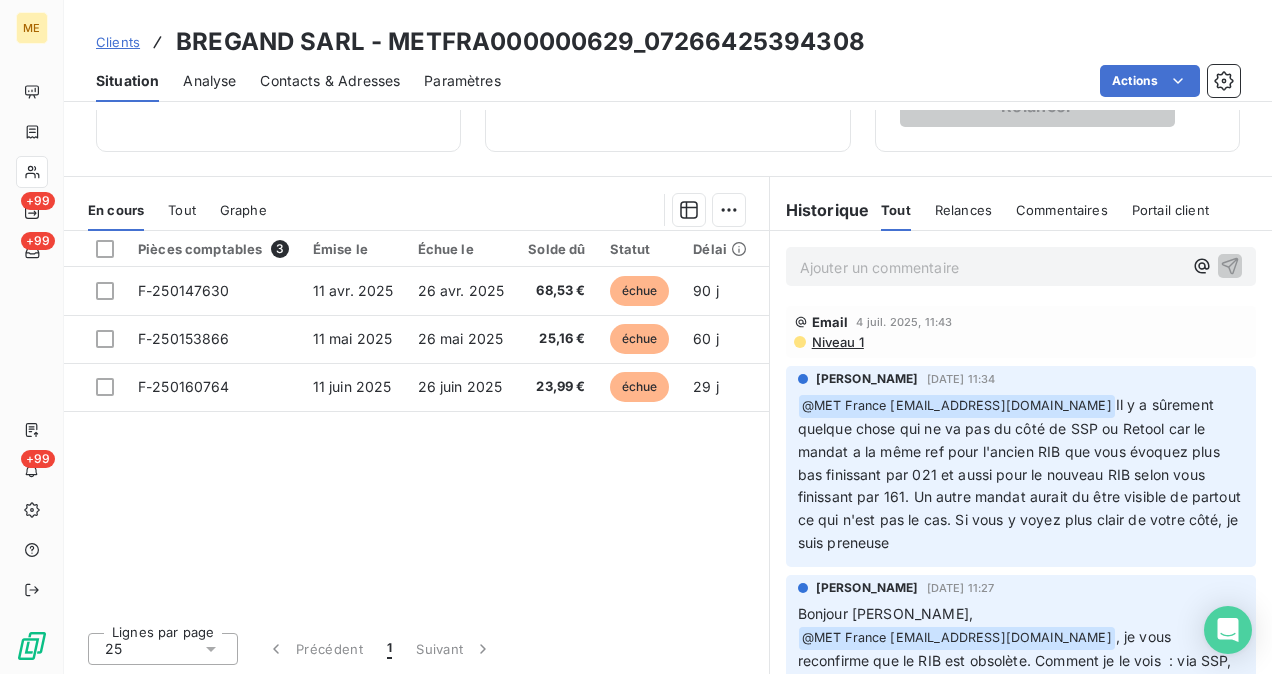 scroll, scrollTop: 536, scrollLeft: 0, axis: vertical 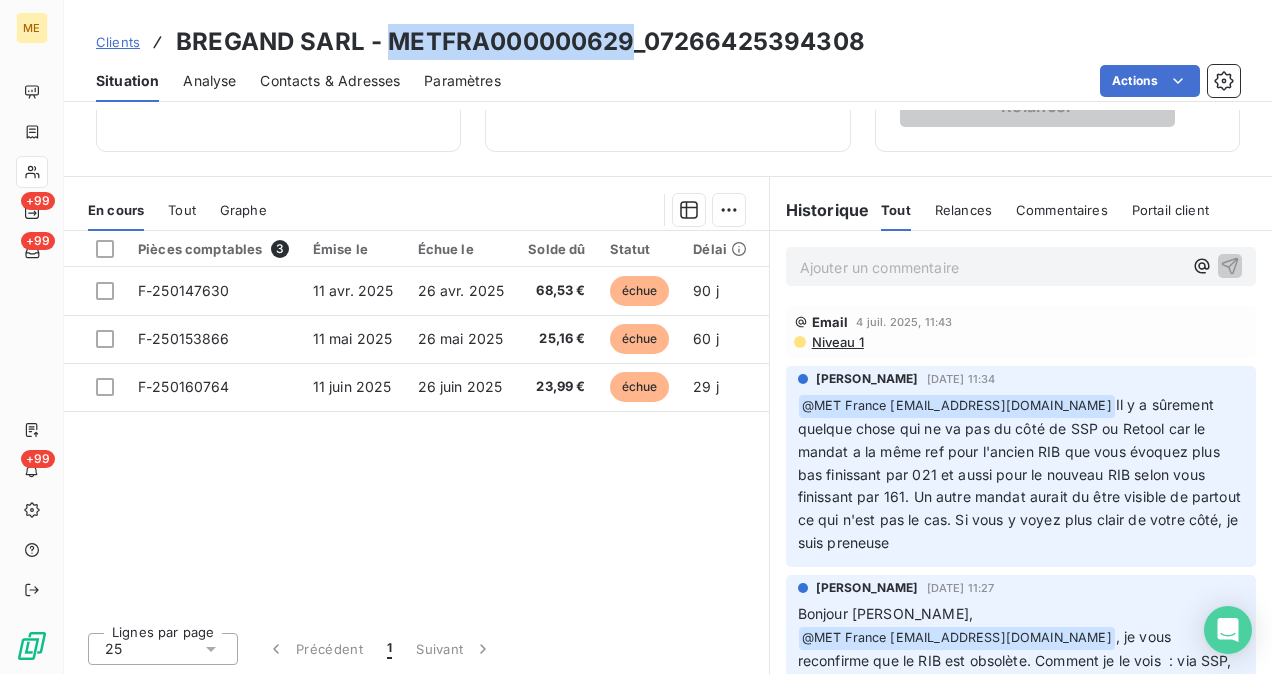 drag, startPoint x: 634, startPoint y: 42, endPoint x: 394, endPoint y: 22, distance: 240.8319 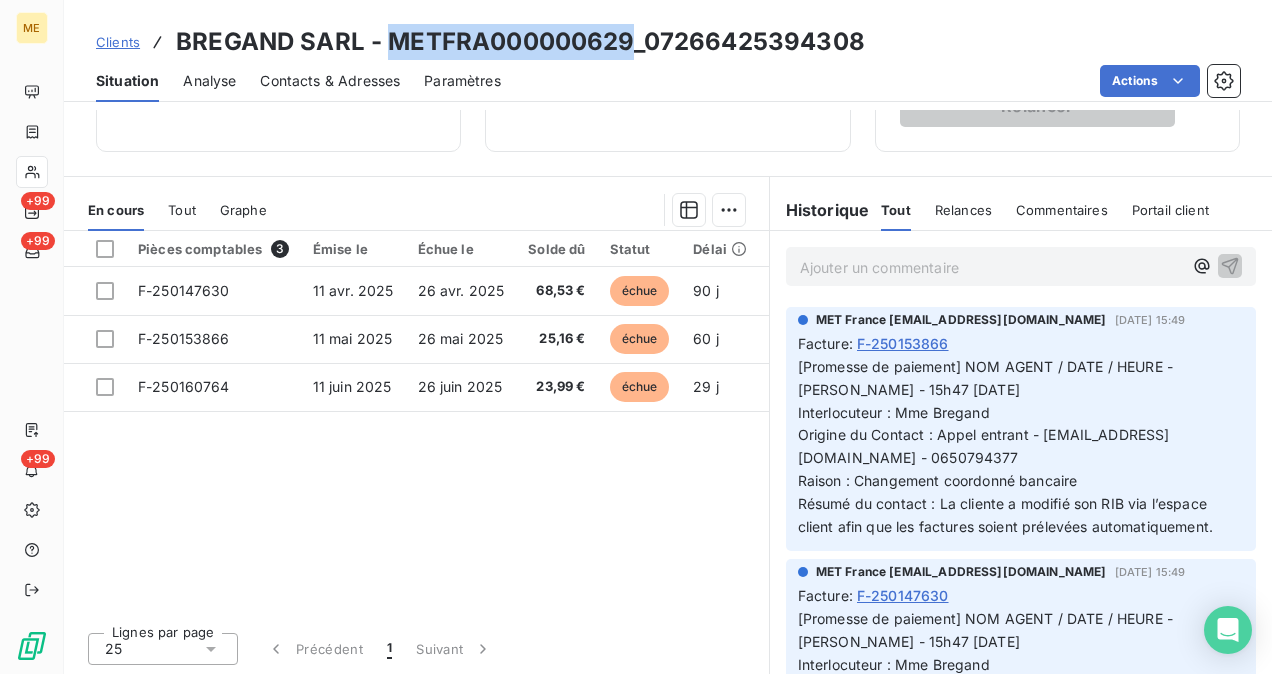 scroll, scrollTop: 888, scrollLeft: 0, axis: vertical 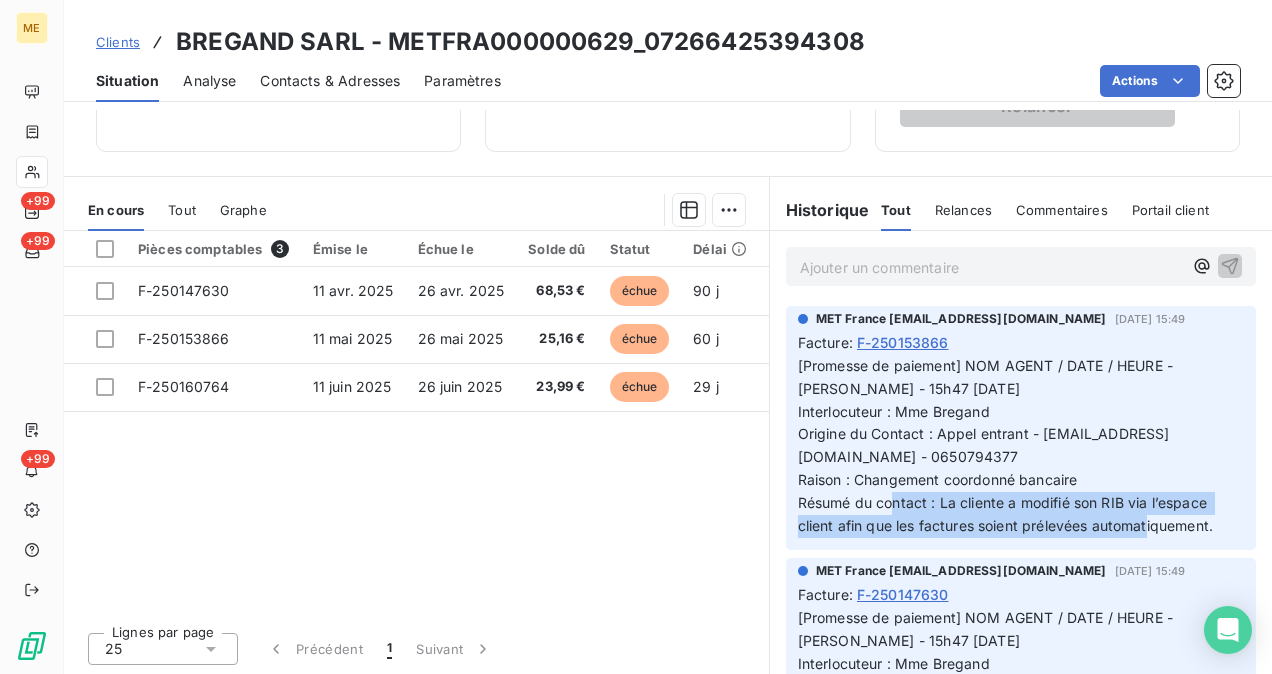 drag, startPoint x: 937, startPoint y: 501, endPoint x: 1206, endPoint y: 528, distance: 270.35162 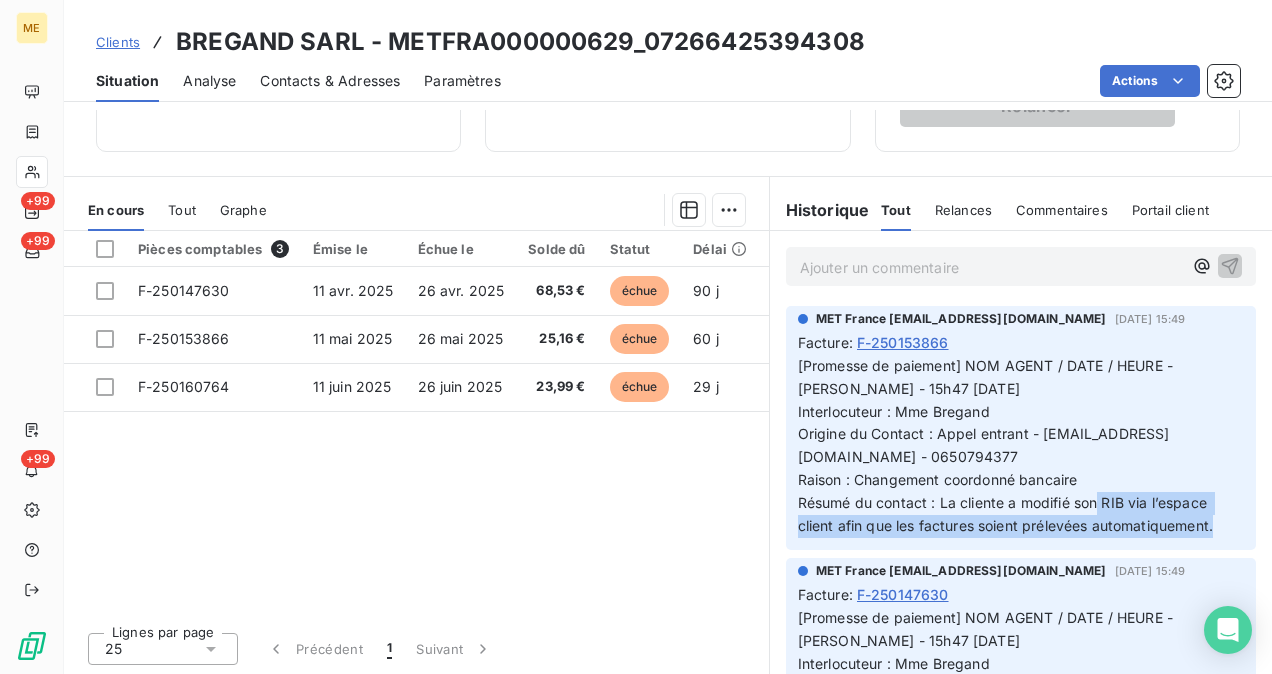 drag, startPoint x: 1206, startPoint y: 528, endPoint x: 1162, endPoint y: 502, distance: 51.10773 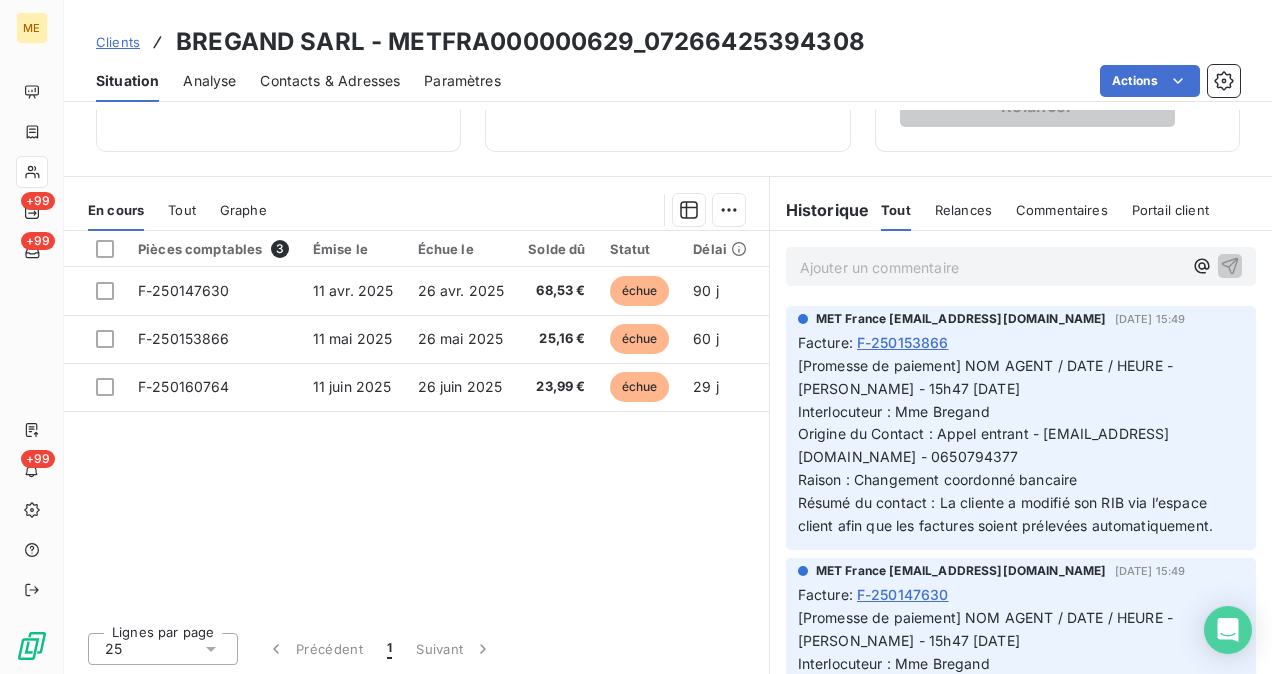 drag, startPoint x: 1162, startPoint y: 502, endPoint x: 1112, endPoint y: 496, distance: 50.358715 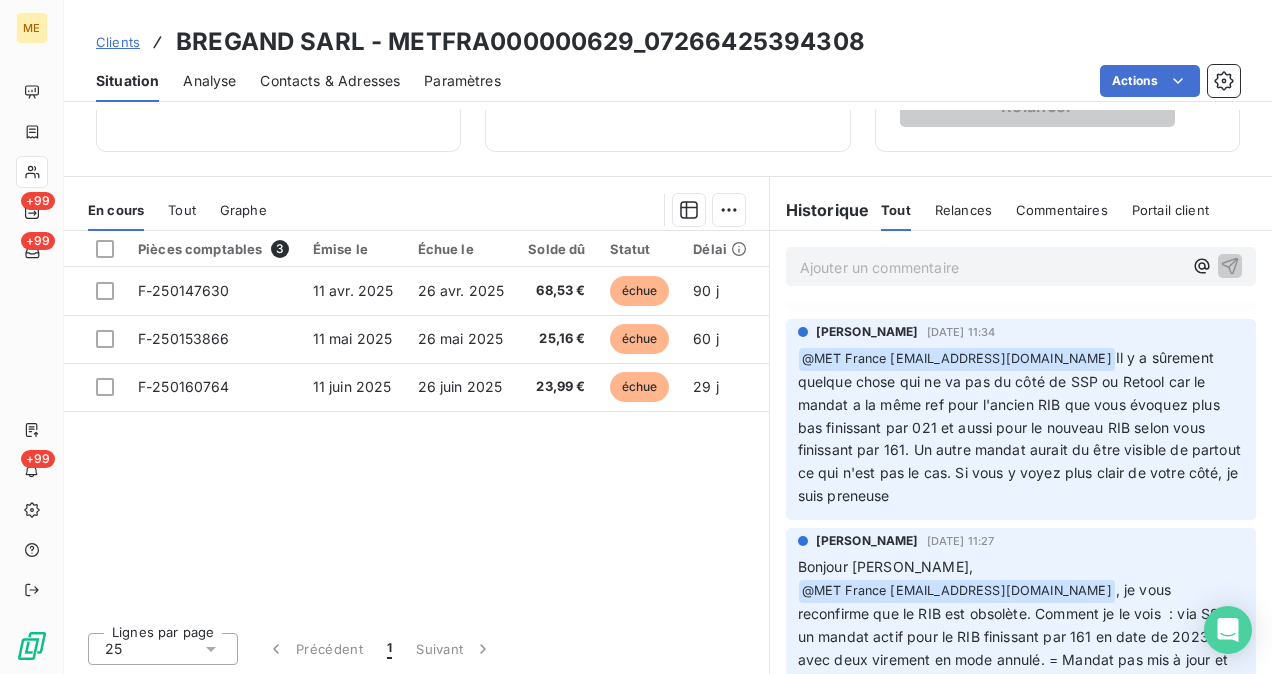 scroll, scrollTop: 0, scrollLeft: 0, axis: both 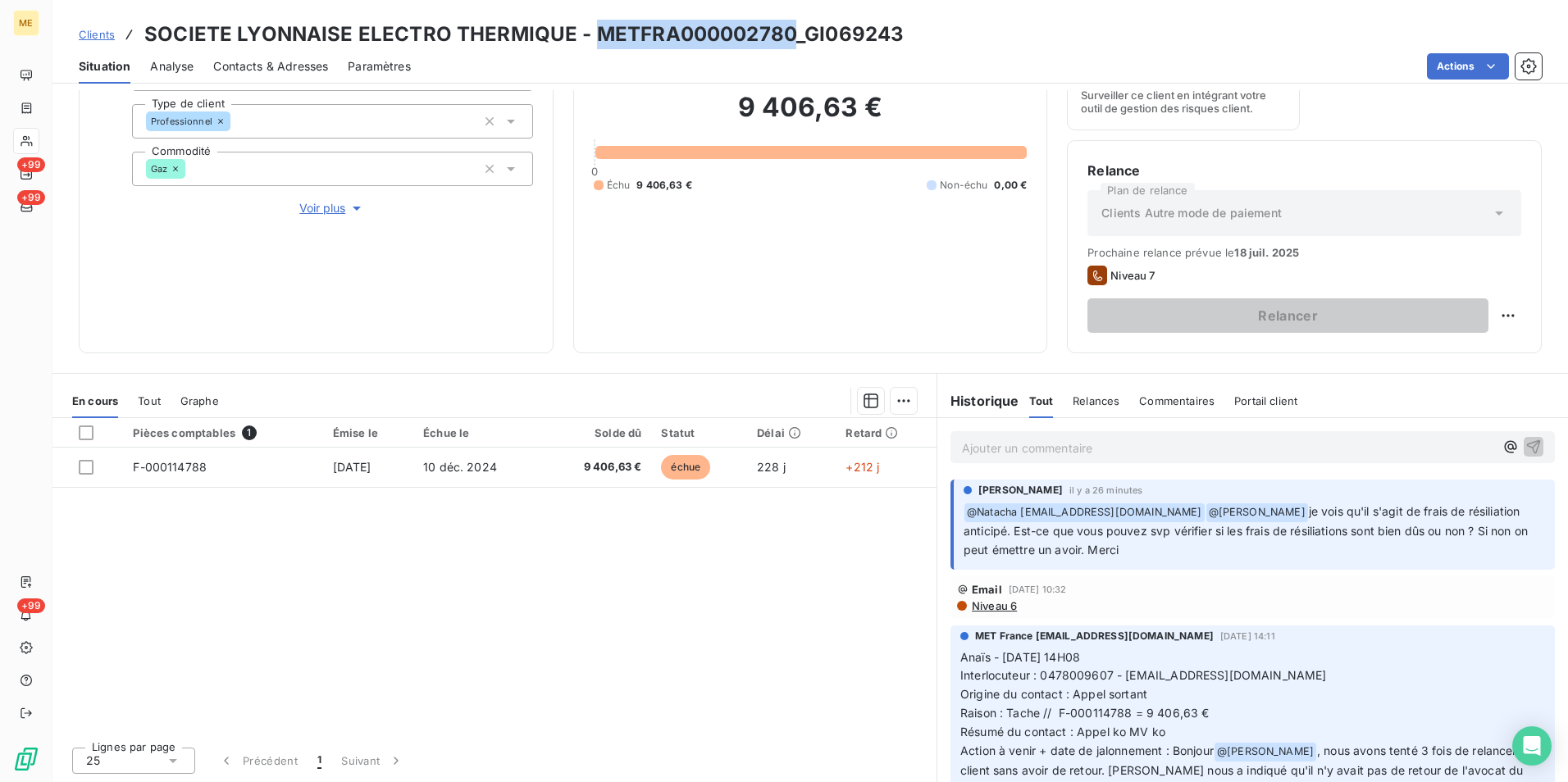 drag, startPoint x: 786, startPoint y: 30, endPoint x: 595, endPoint y: 35, distance: 191.06543 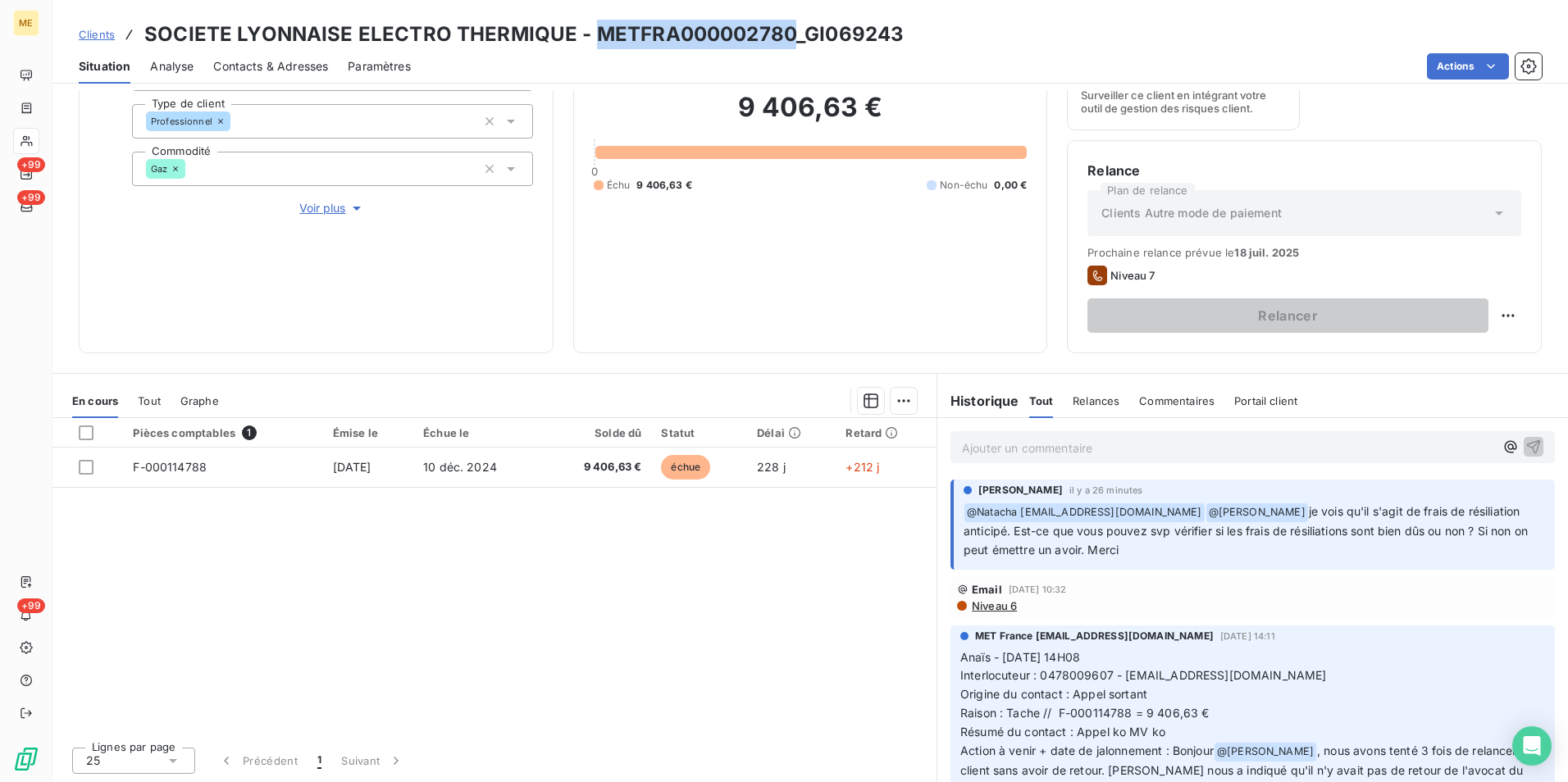 click on "SOCIETE LYONNAISE ELECTRO THERMIQUE - METFRA000002780_GI069243" at bounding box center [524, 34] 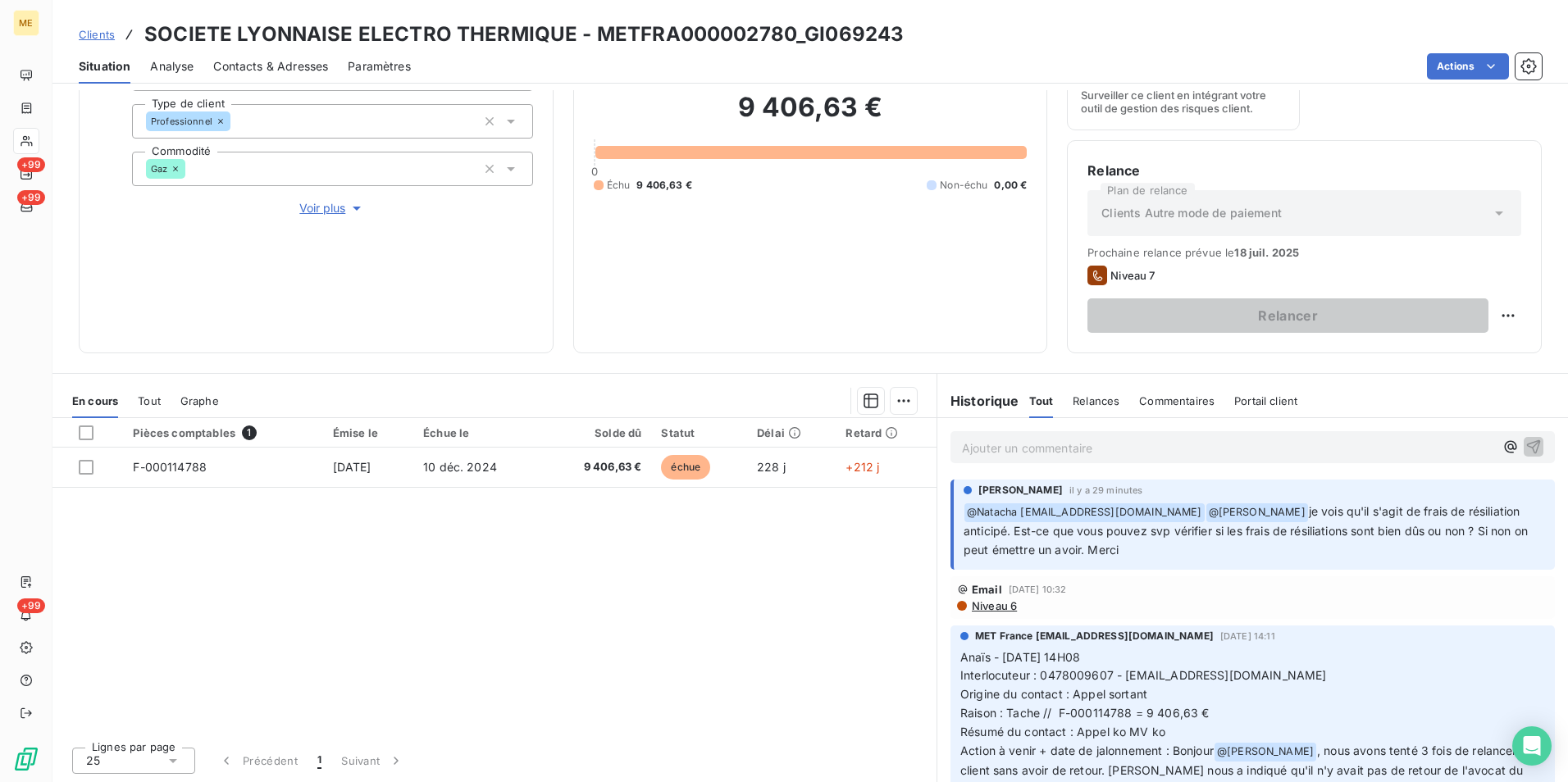 click on "Ajouter un commentaire ﻿" at bounding box center [1228, 448] 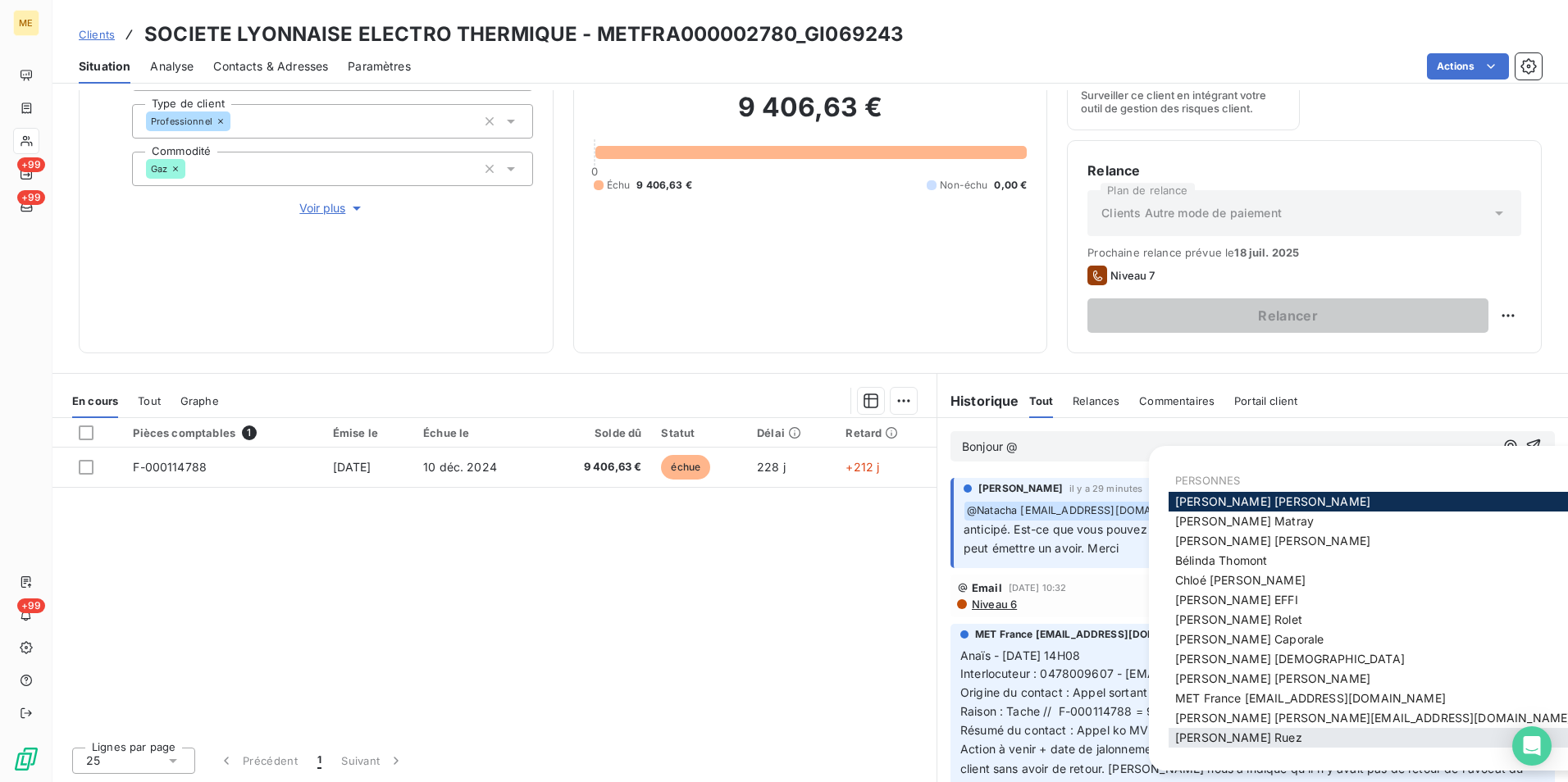 click on "Xavier   Ruez" at bounding box center (1238, 737) 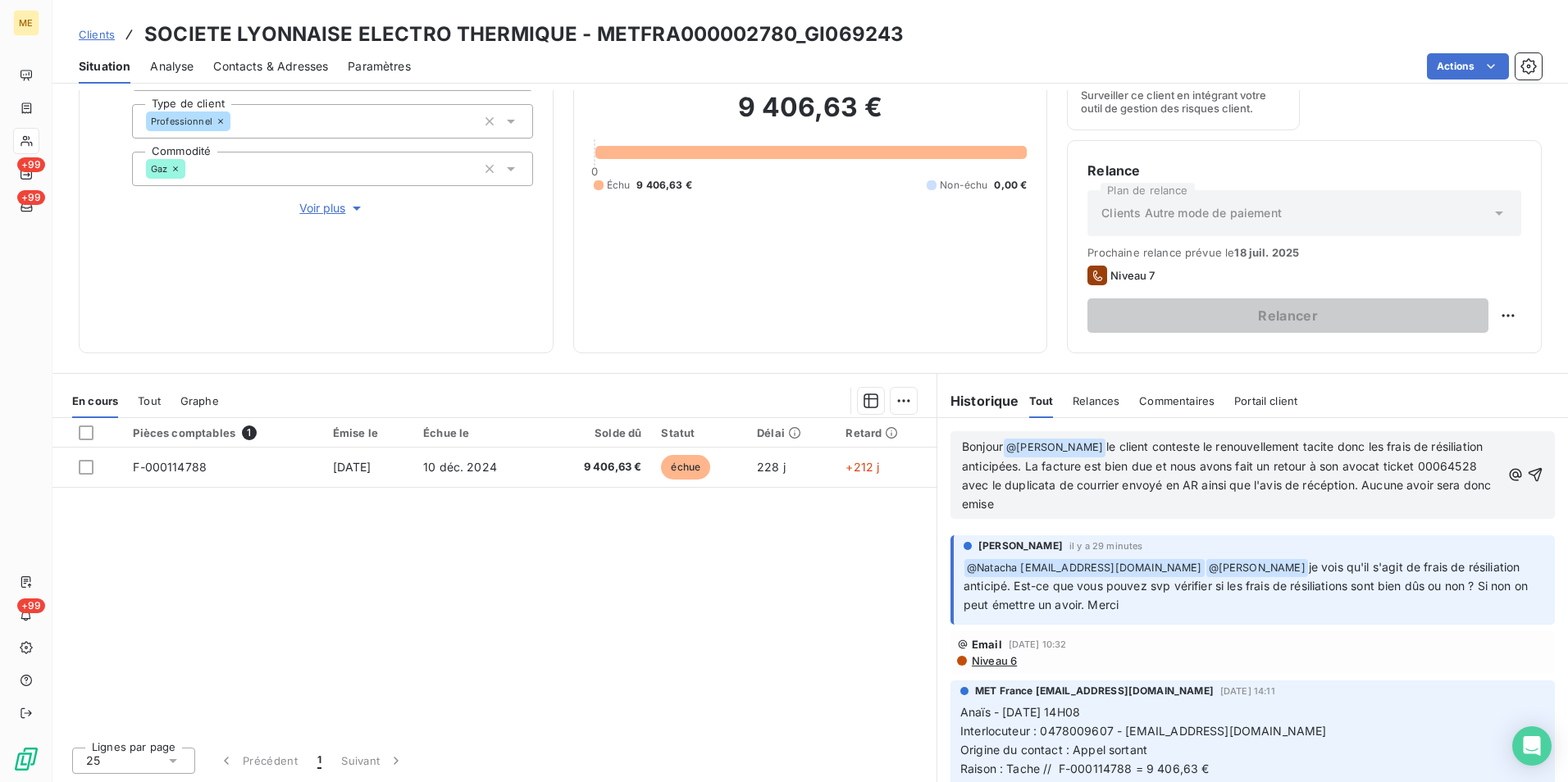 click on "le client conteste le renouvellement tacite donc les frais de résiliation anticipées. La facture est bien due et nous avons fait un retour à son avocat ticket 00064528 avec le duplicata de courrier envoyé en AR ainsi que l'avis de récéption. Aucune avoir sera donc emise" at bounding box center [1228, 475] 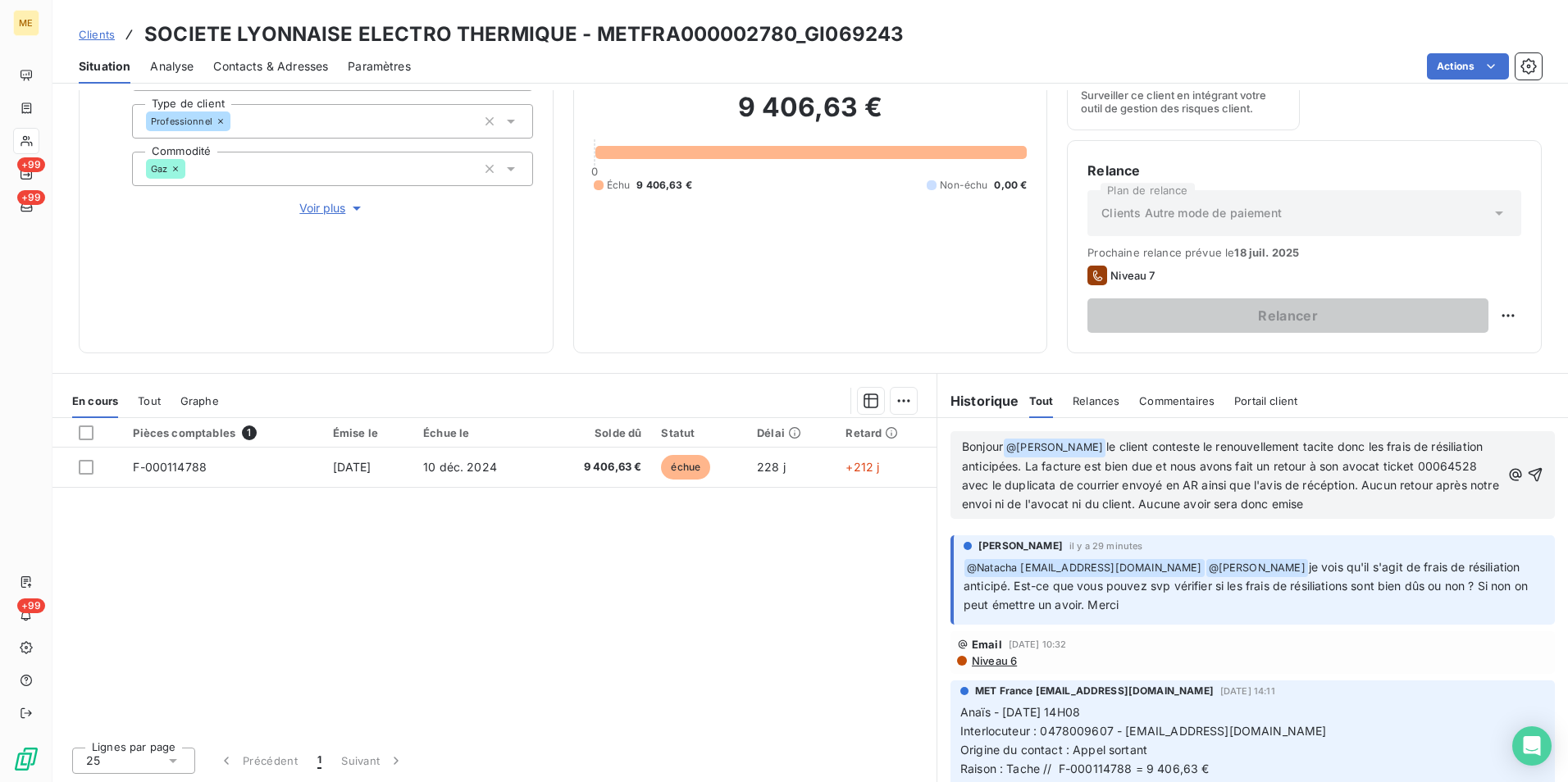 click on "Bonjour  @ Xavier Ruez ﻿  le client conteste le renouvellement tacite donc les frais de résiliation anticipées. La facture est bien due et nous avons fait un retour à son avocat ticket 00064528 avec le duplicata de courrier envoyé en AR ainsi que l'avis de récéption. Aucun retour après notre envoi ni de l'avocat ni du client. Aucune avoir sera donc emise" at bounding box center (1231, 475) 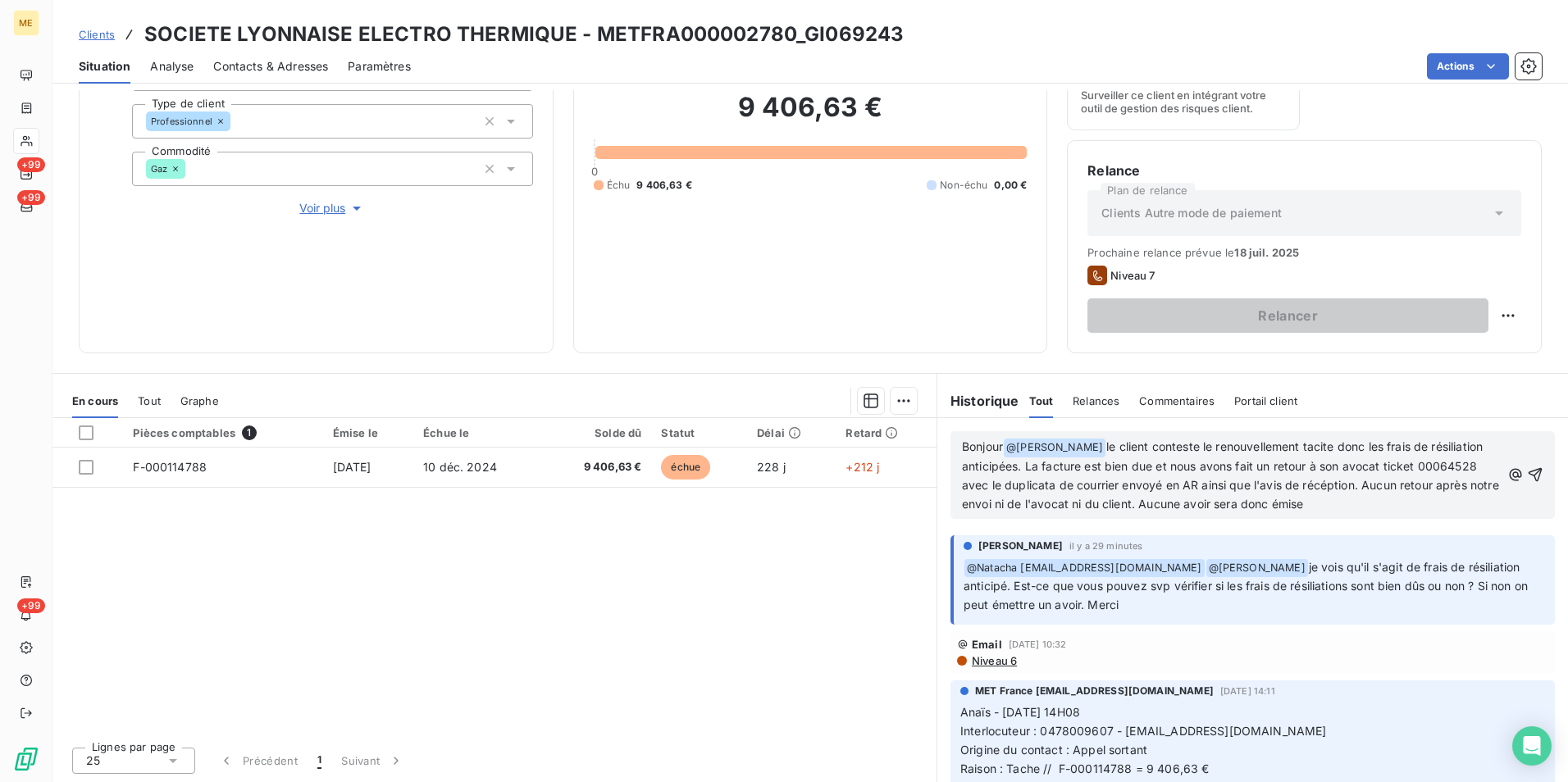 click on "le client conteste le renouvellement tacite donc les frais de résiliation anticipées. La facture est bien due et nous avons fait un retour à son avocat ticket 00064528 avec le duplicata de courrier envoyé en AR ainsi que l'avis de récéption. Aucun retour après notre envoi ni de l'avocat ni du client. Aucune avoir sera donc émise" at bounding box center [1232, 475] 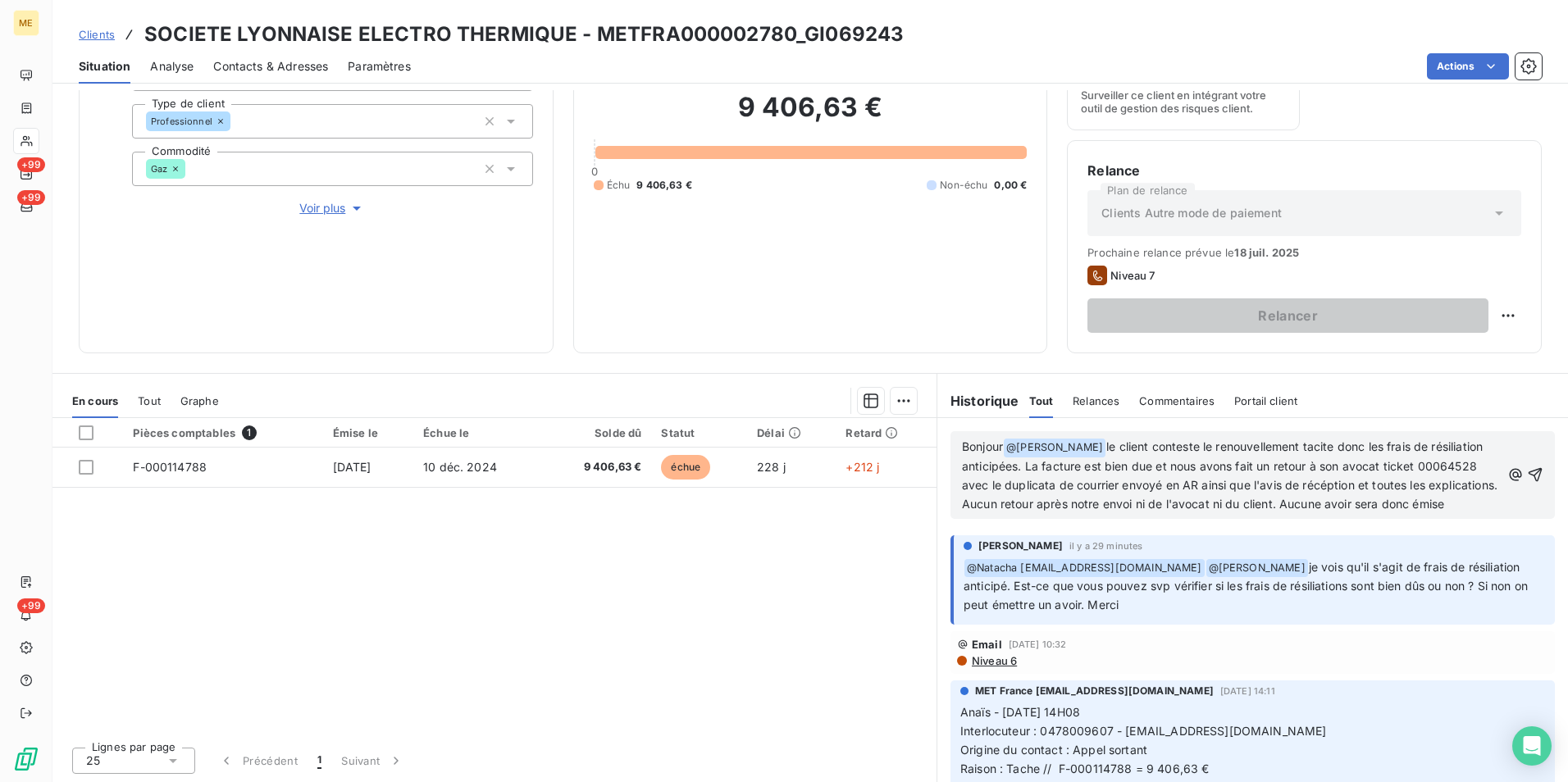 click on "le client conteste le renouvellement tacite donc les frais de résiliation anticipées. La facture est bien due et nous avons fait un retour à son avocat ticket 00064528 avec le duplicata de courrier envoyé en AR ainsi que l'avis de récéption et toutes les explications. Aucun retour après notre envoi ni de l'avocat ni du client. Aucune avoir sera donc émise" at bounding box center [1231, 475] 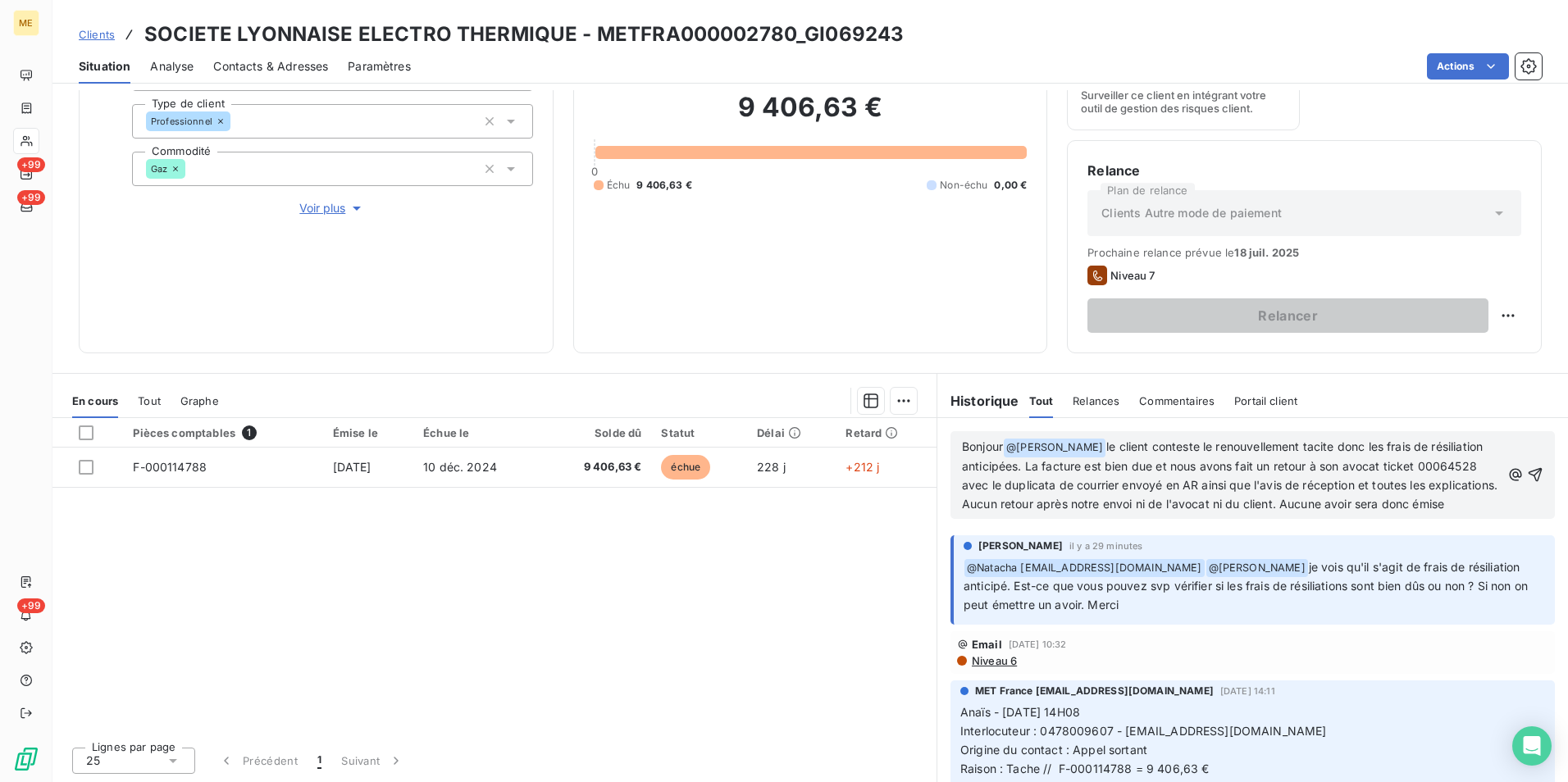 click on "Bonjour  @ Xavier Ruez ﻿  le client conteste le renouvellement tacite donc les frais de résiliation anticipées. La facture est bien due et nous avons fait un retour à son avocat ticket 00064528 avec le duplicata de courrier envoyé en AR ainsi que l'avis de réception et toutes les explications. Aucun retour après notre envoi ni de l'avocat ni du client. Aucune avoir sera donc émise" at bounding box center (1231, 475) 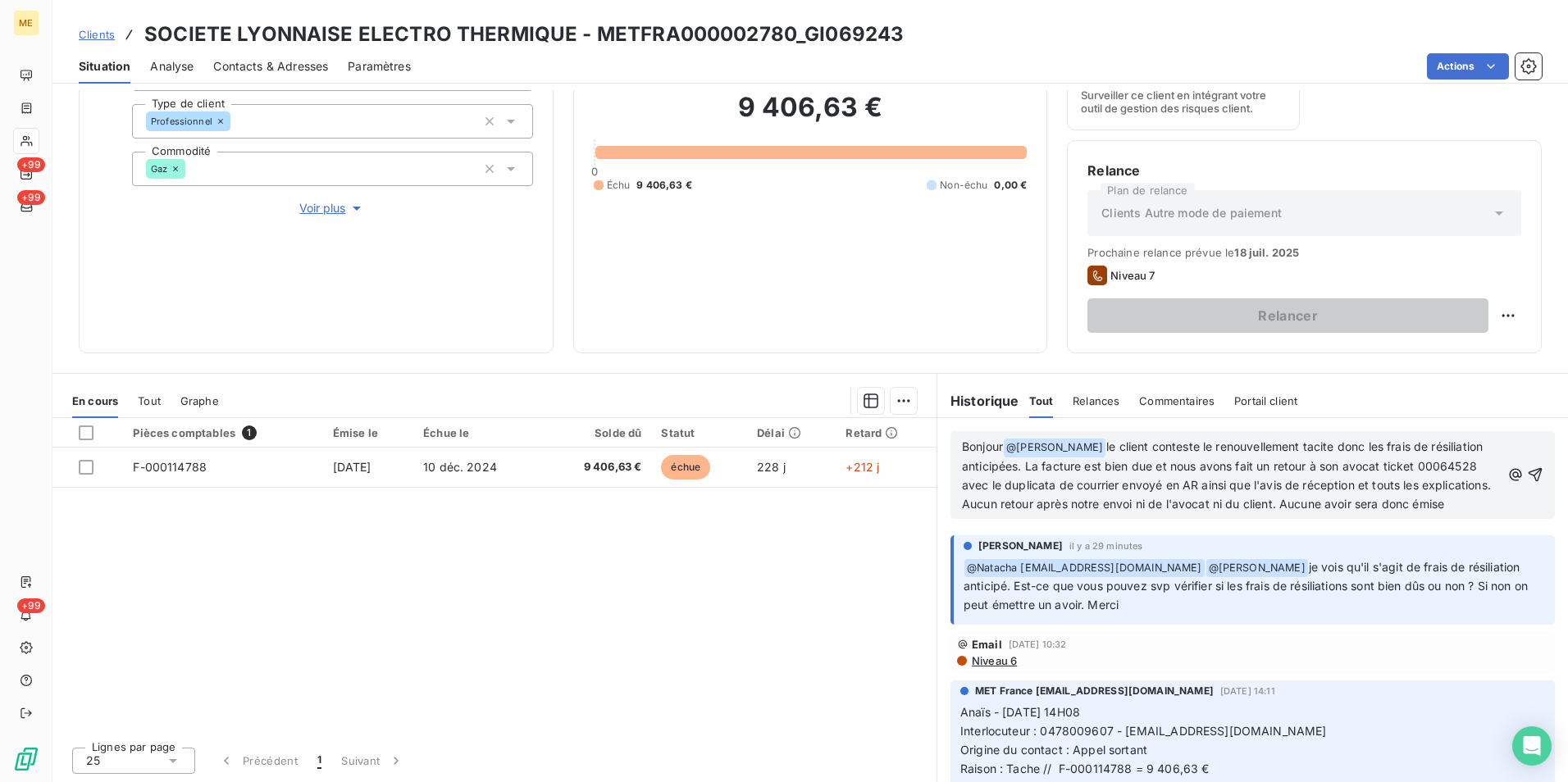 click on "Bonjour  @ Xavier Ruez ﻿  le client conteste le renouvellement tacite donc les frais de résiliation anticipées. La facture est bien due et nous avons fait un retour à son avocat ticket 00064528 avec le duplicata de courrier envoyé en AR ainsi que l'avis de réception et touts les explications. Aucun retour après notre envoi ni de l'avocat ni du client. Aucune avoir sera donc émise" at bounding box center [1231, 475] 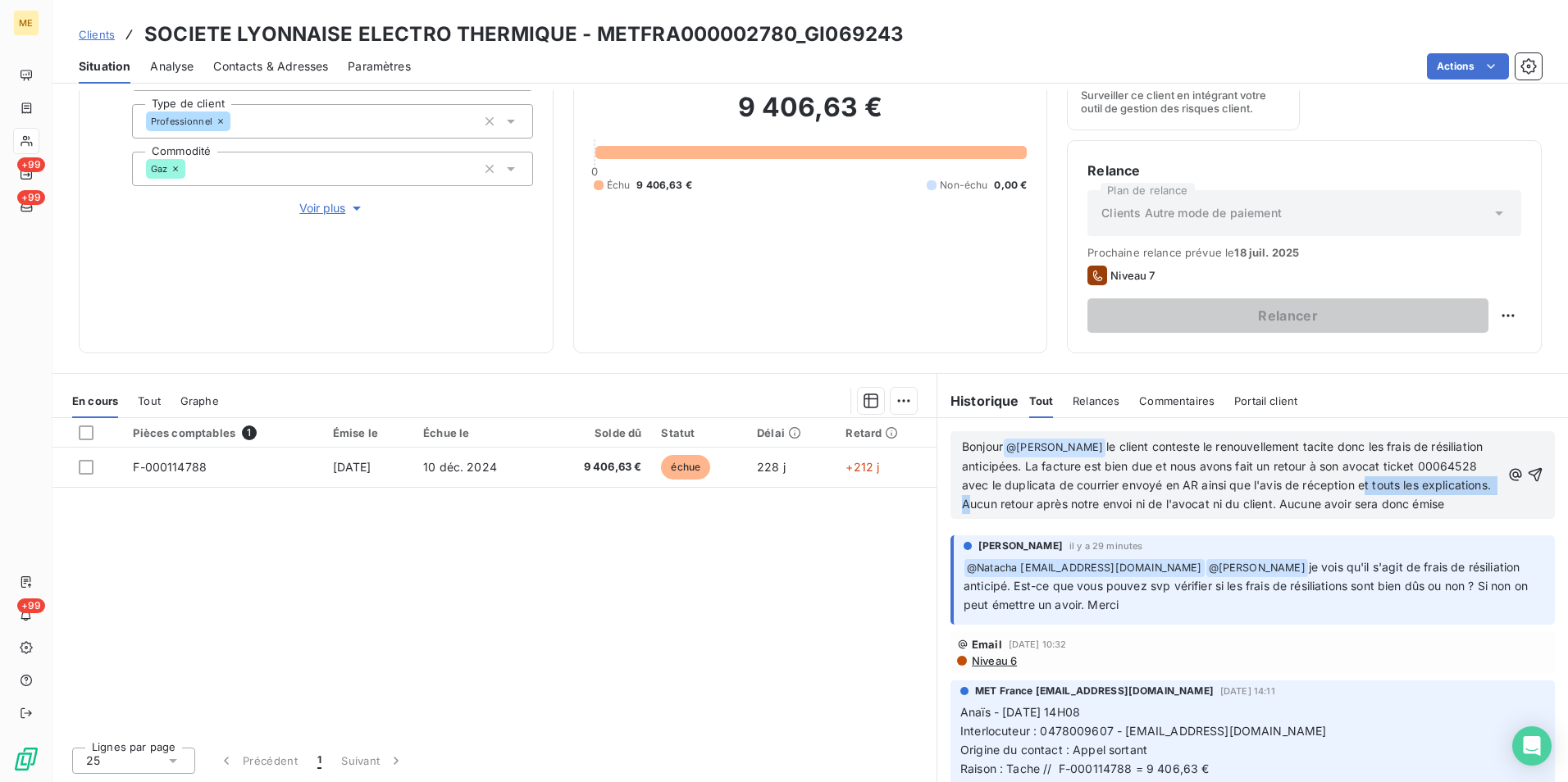 drag, startPoint x: 1355, startPoint y: 486, endPoint x: 1027, endPoint y: 508, distance: 328.73698 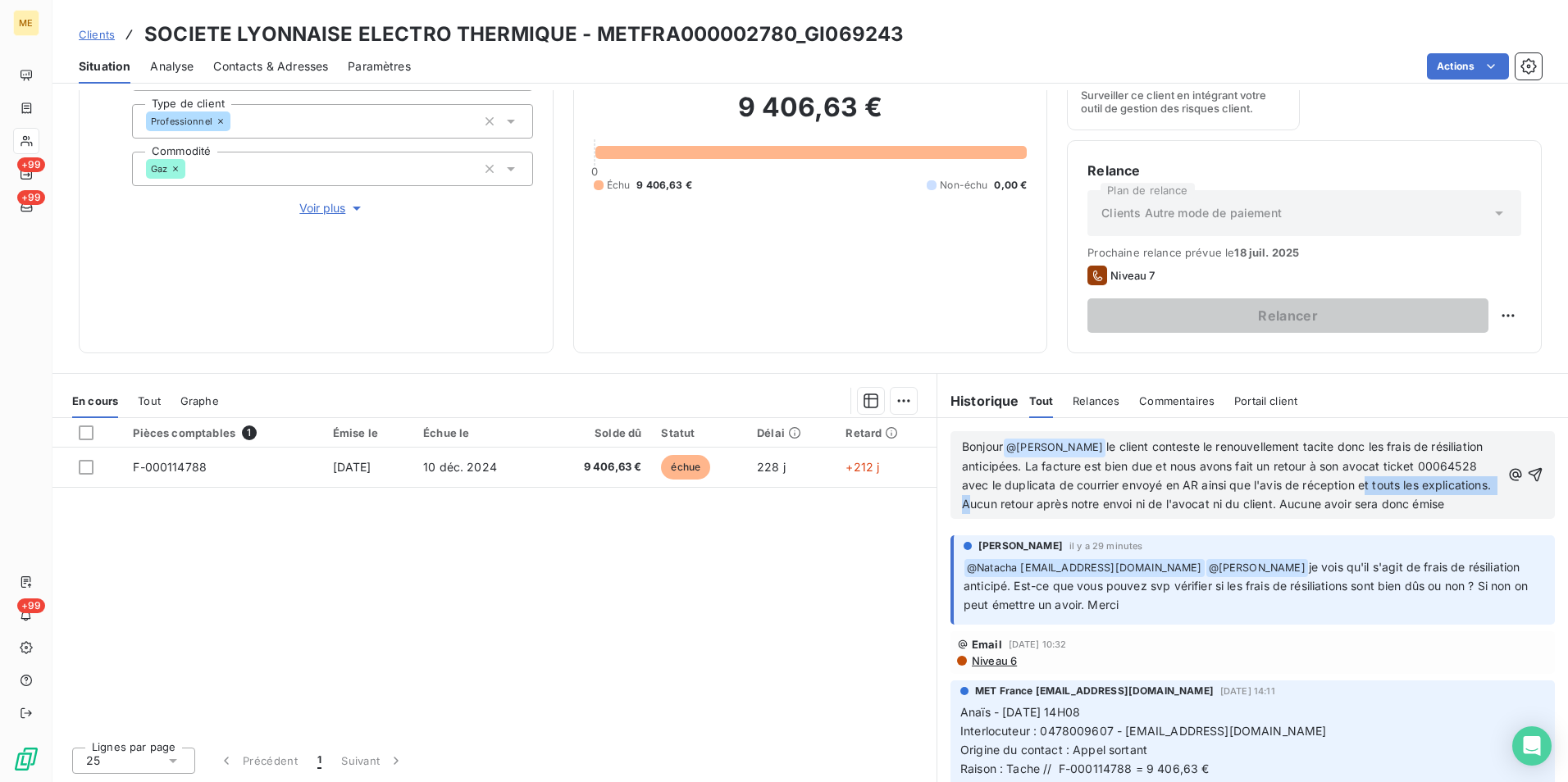 click on "le client conteste le renouvellement tacite donc les frais de résiliation anticipées. La facture est bien due et nous avons fait un retour à son avocat ticket 00064528 avec le duplicata de courrier envoyé en AR ainsi que l'avis de réception et touts les explications. Aucun retour après notre envoi ni de l'avocat ni du client. Aucune avoir sera donc émise" at bounding box center (1228, 475) 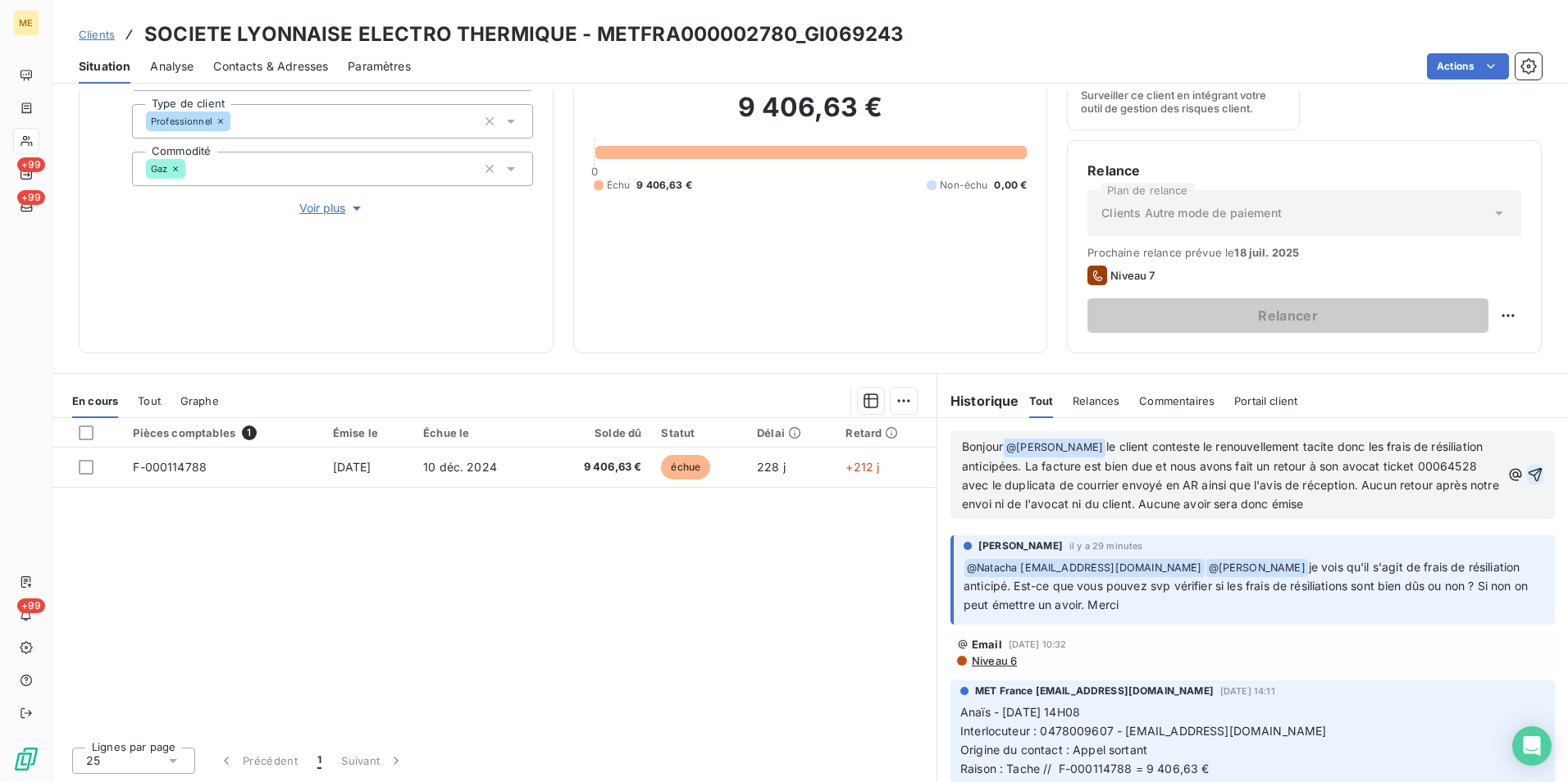 click 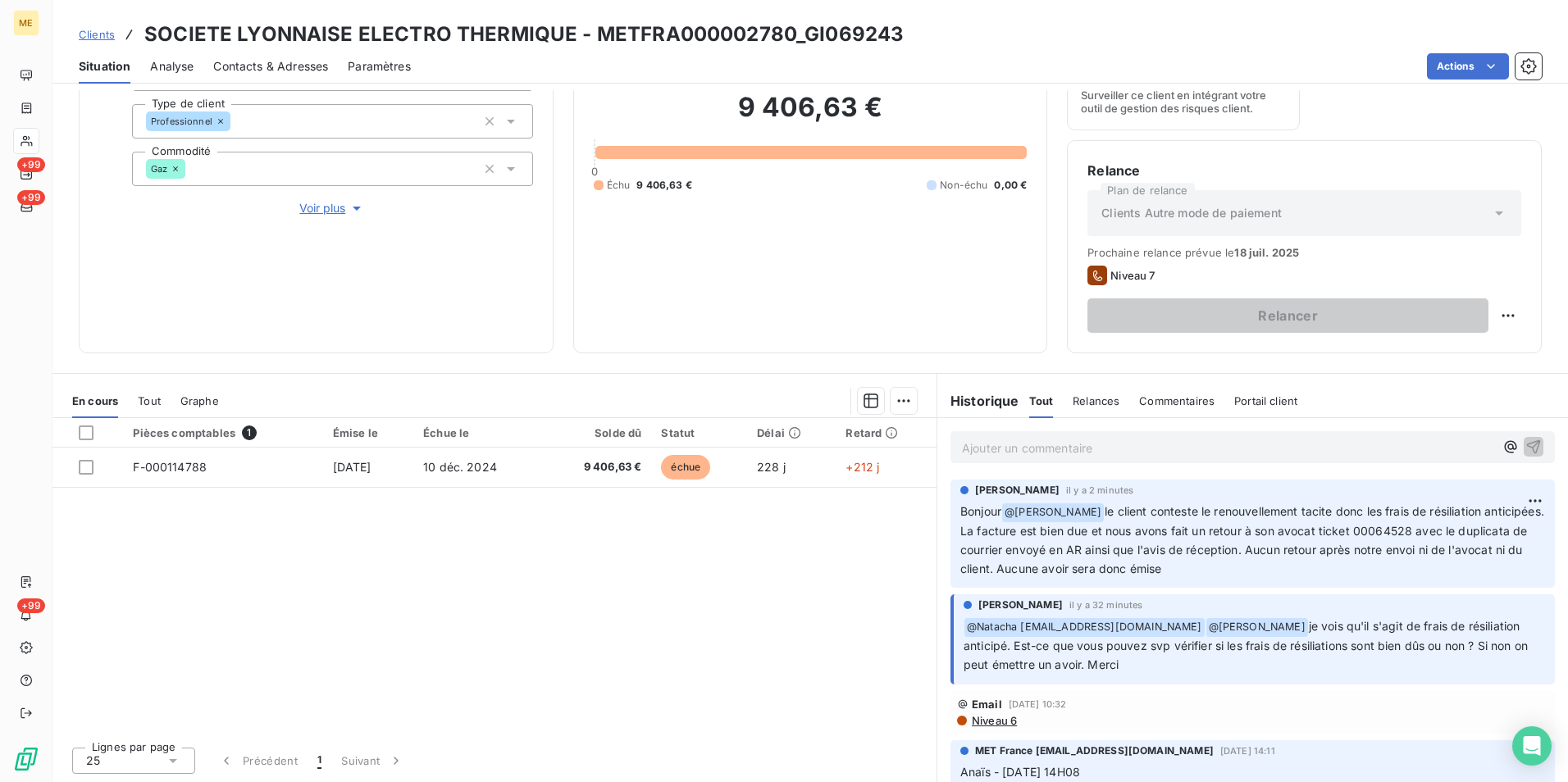drag, startPoint x: 1197, startPoint y: 531, endPoint x: 1239, endPoint y: 567, distance: 55.317267 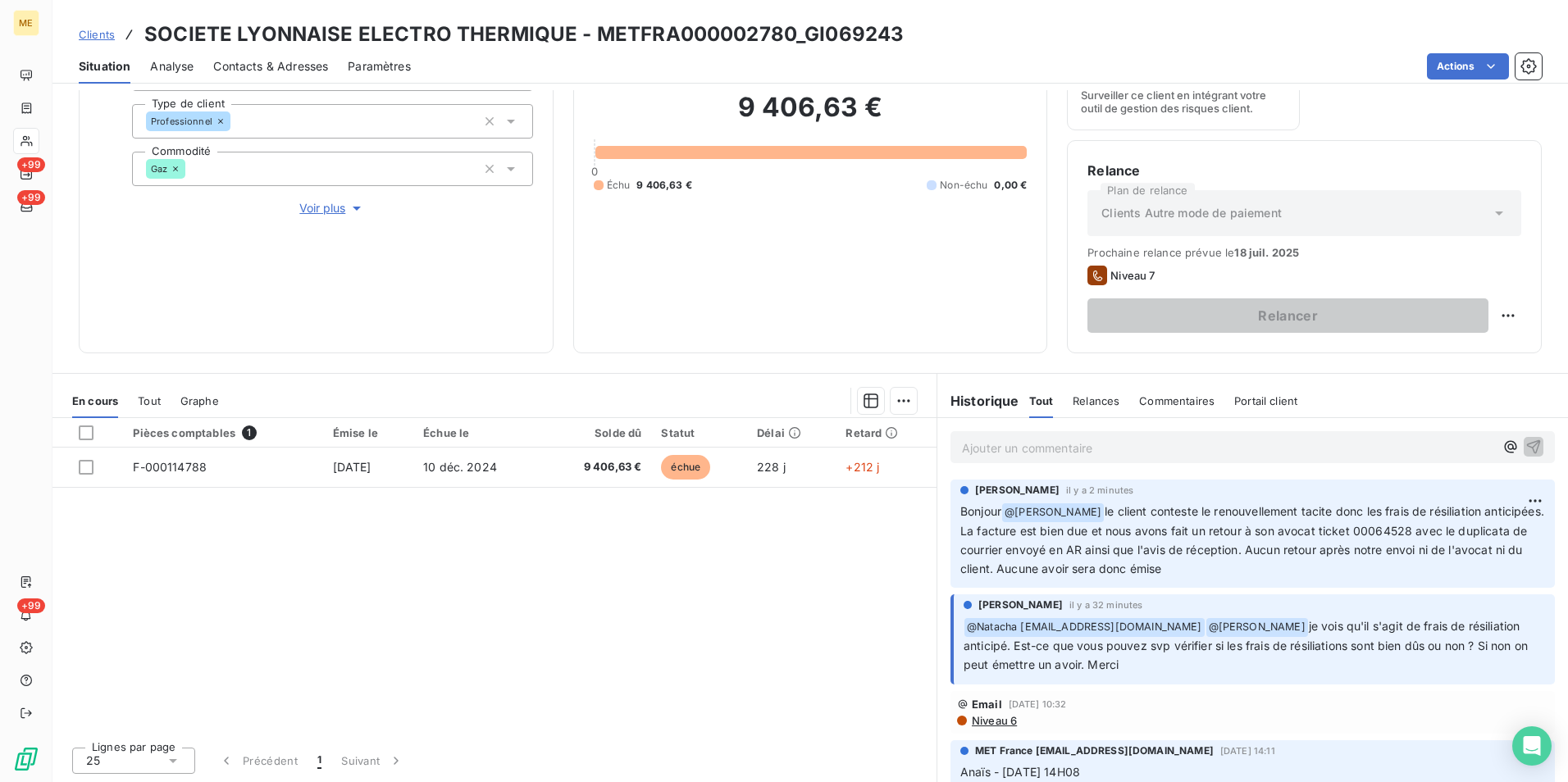 click on "Bonjour  @ Xavier Ruez  le client conteste le renouvellement tacite donc les frais de résiliation anticipées. La facture est bien due et nous avons fait un retour à son avocat ticket 00064528 avec le duplicata de courrier envoyé en AR ainsi que l'avis de réception. Aucun retour après notre envoi ni de l'avocat ni du client. Aucune avoir sera donc émise" at bounding box center [1252, 540] 